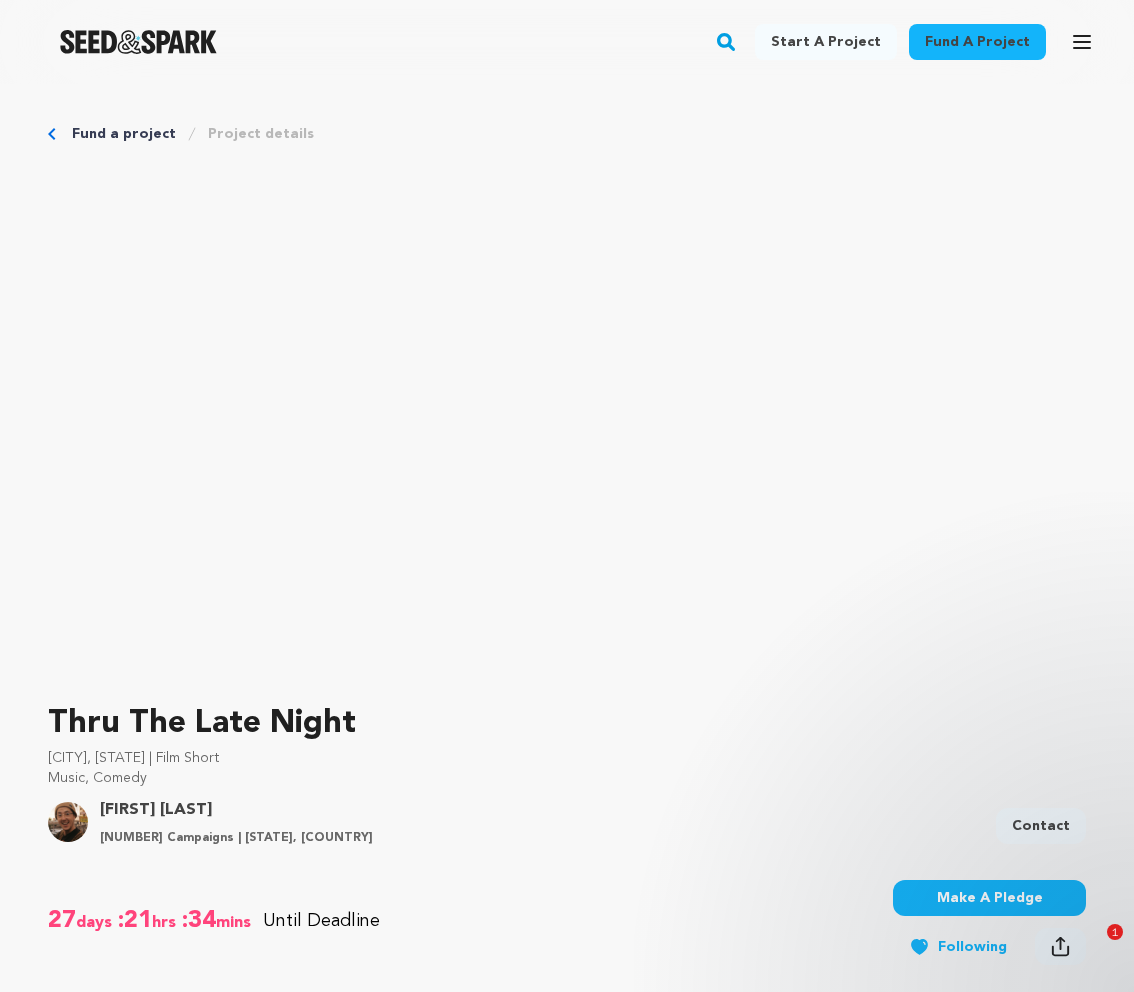 scroll, scrollTop: 0, scrollLeft: 0, axis: both 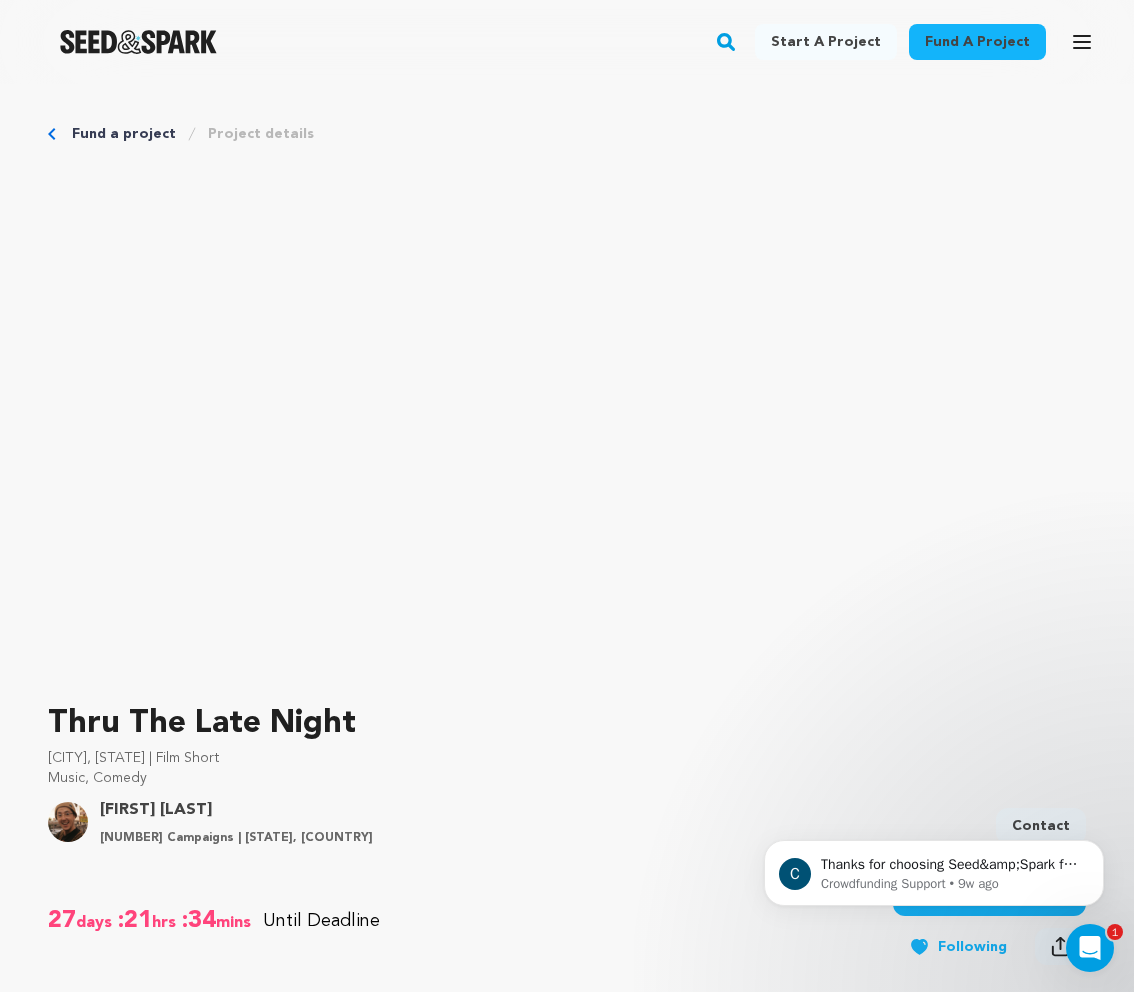 click 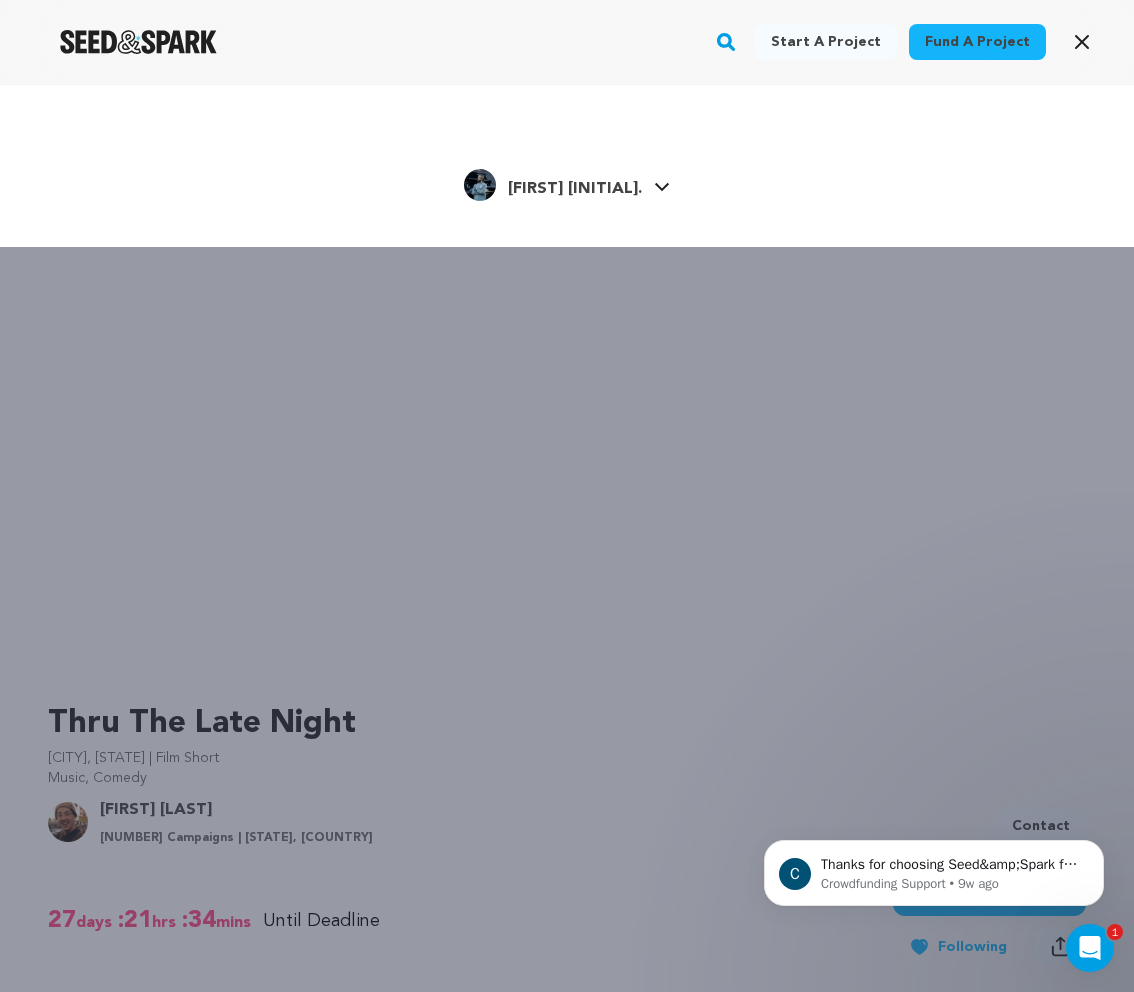 click on "Fund a project
Start a project
Search" at bounding box center (567, 42) 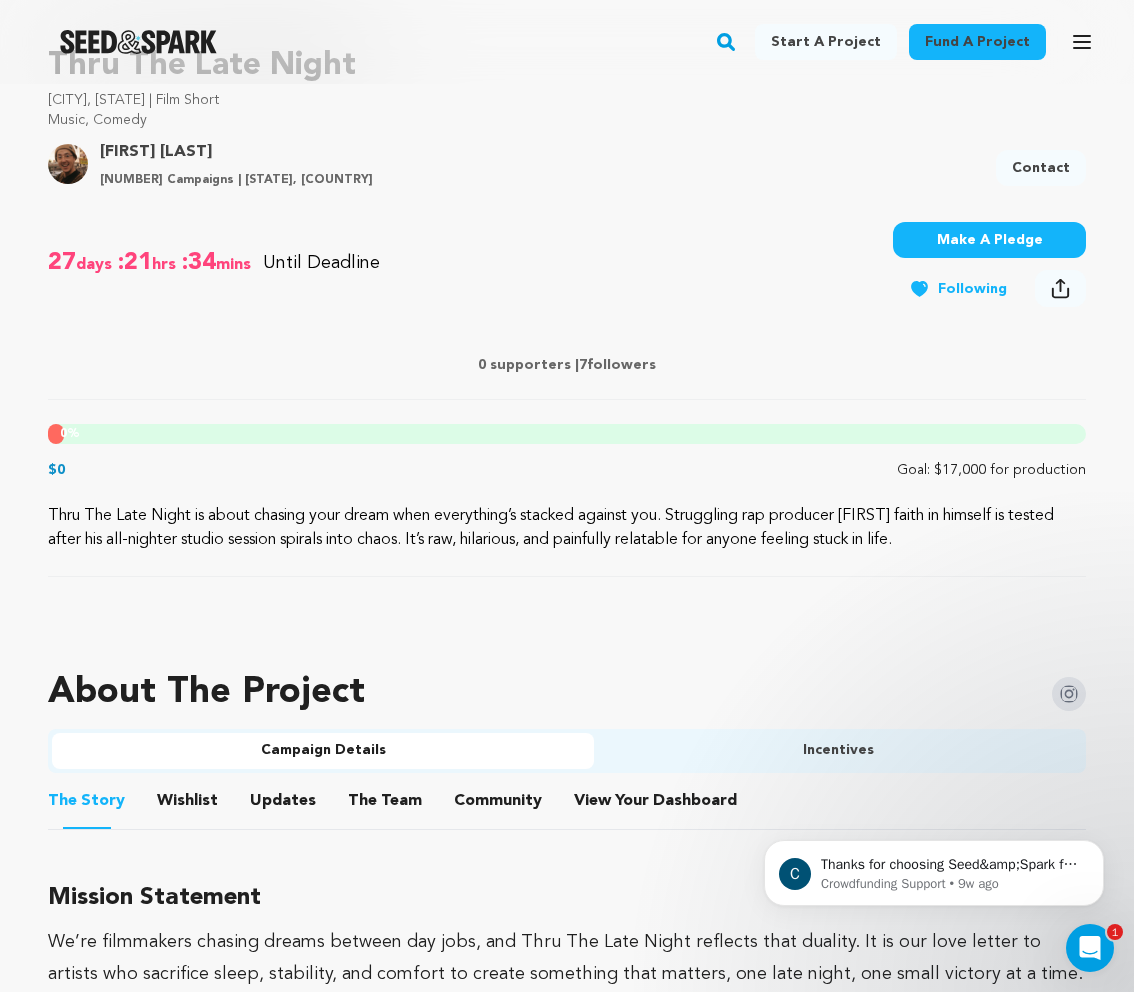 click on "Fund a project
Project details
Thru The Late Night
[CITY], [STATE] |                                 Film Short
Music,
Comedy" at bounding box center [567, 2234] 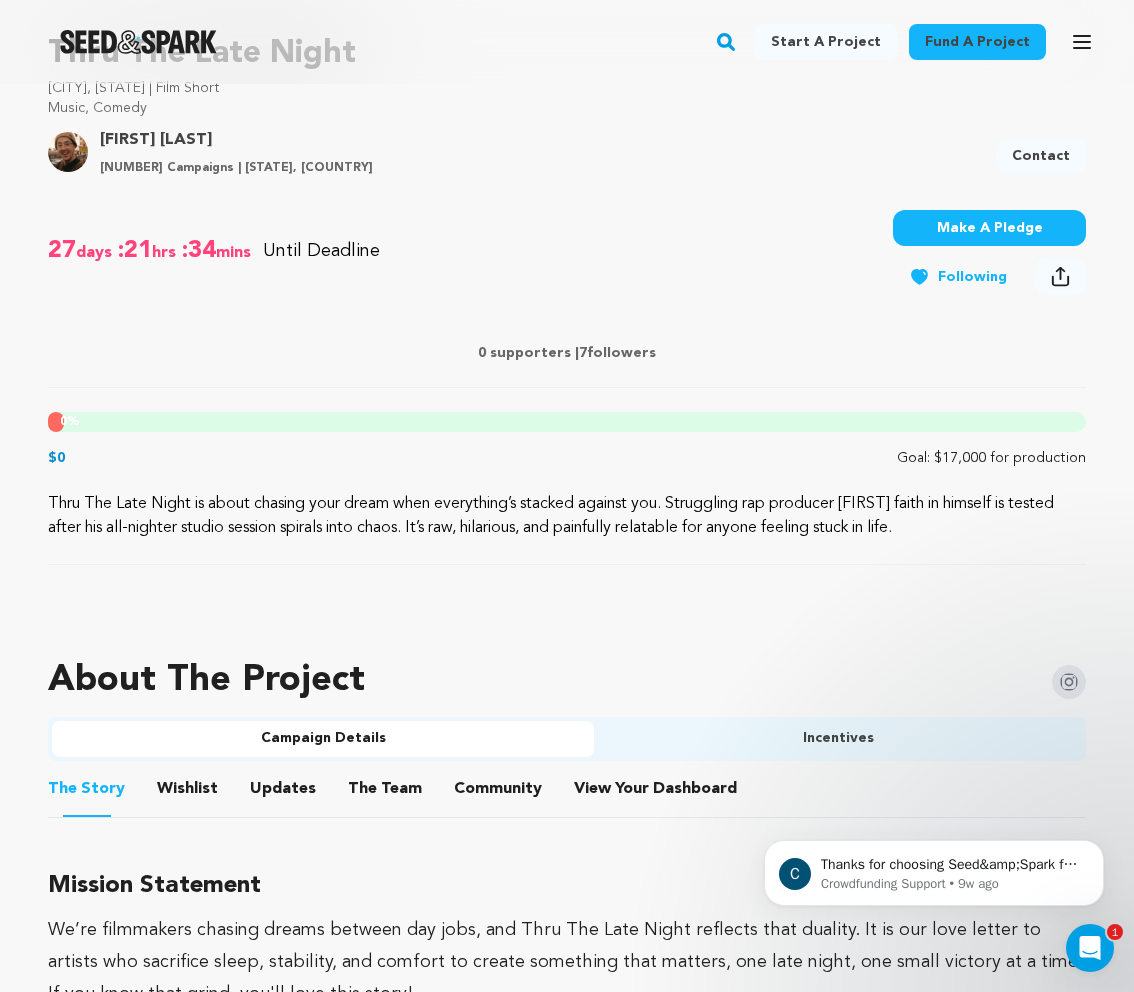 click 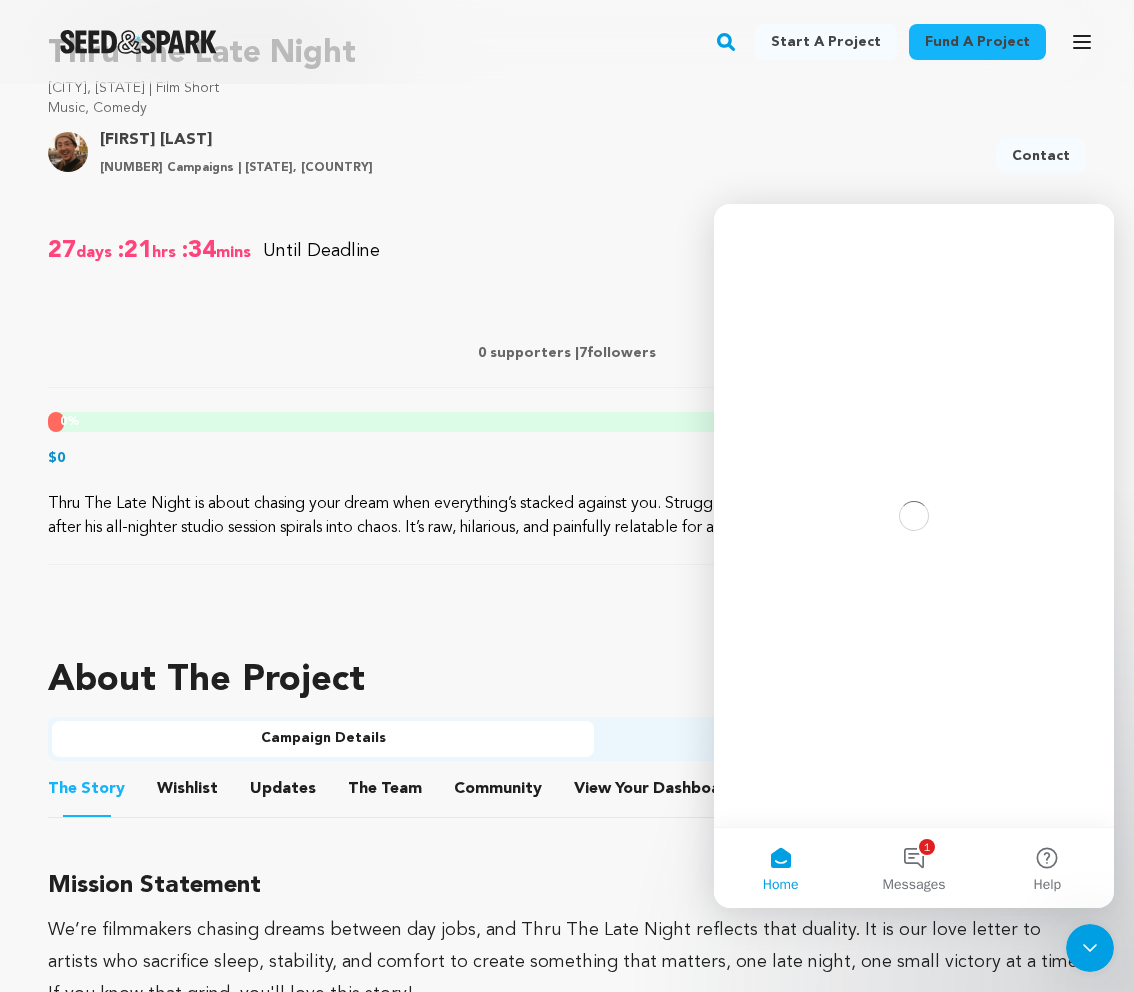scroll, scrollTop: 0, scrollLeft: 0, axis: both 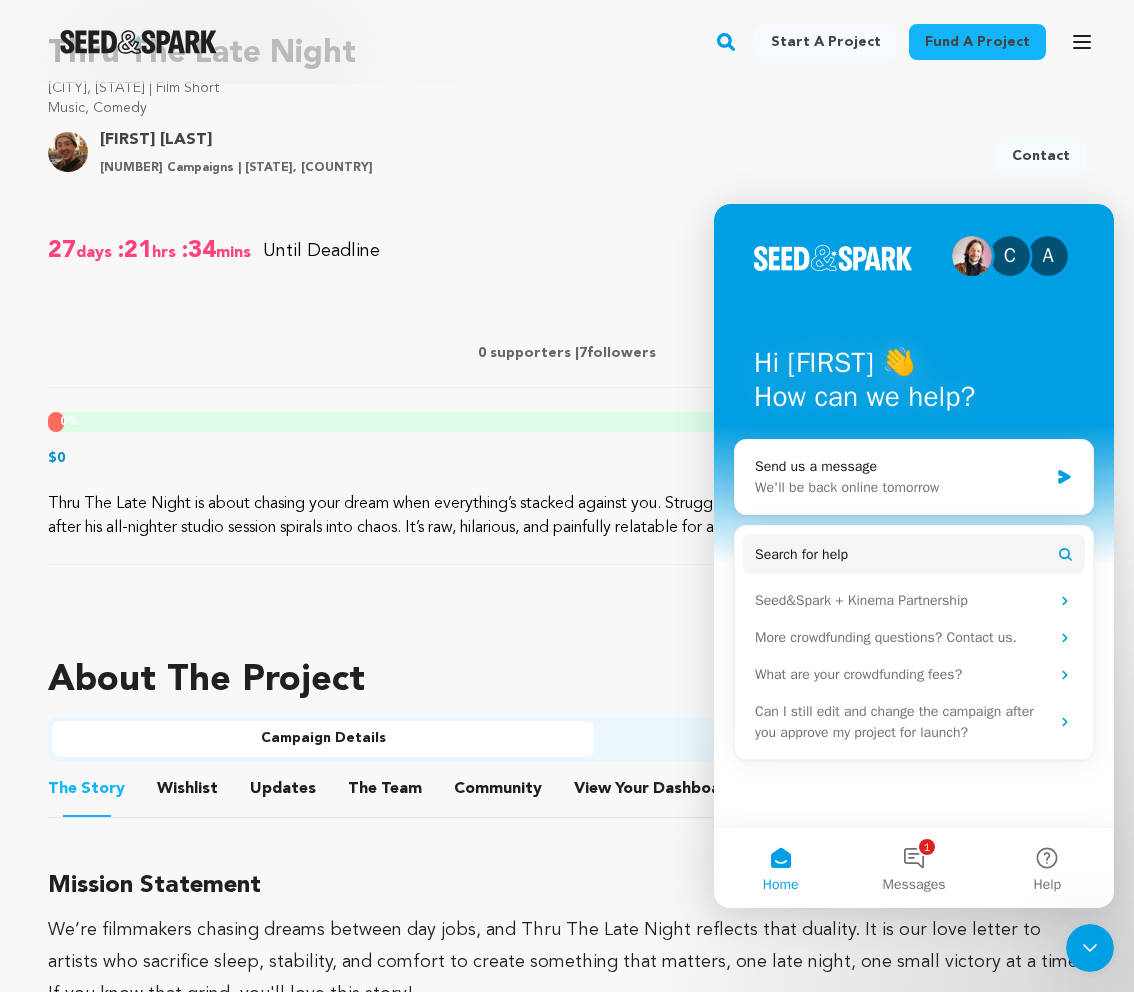 click on "Tyler Patrick Jones
1
Campaigns
| California, United States
Contact" at bounding box center (567, 160) 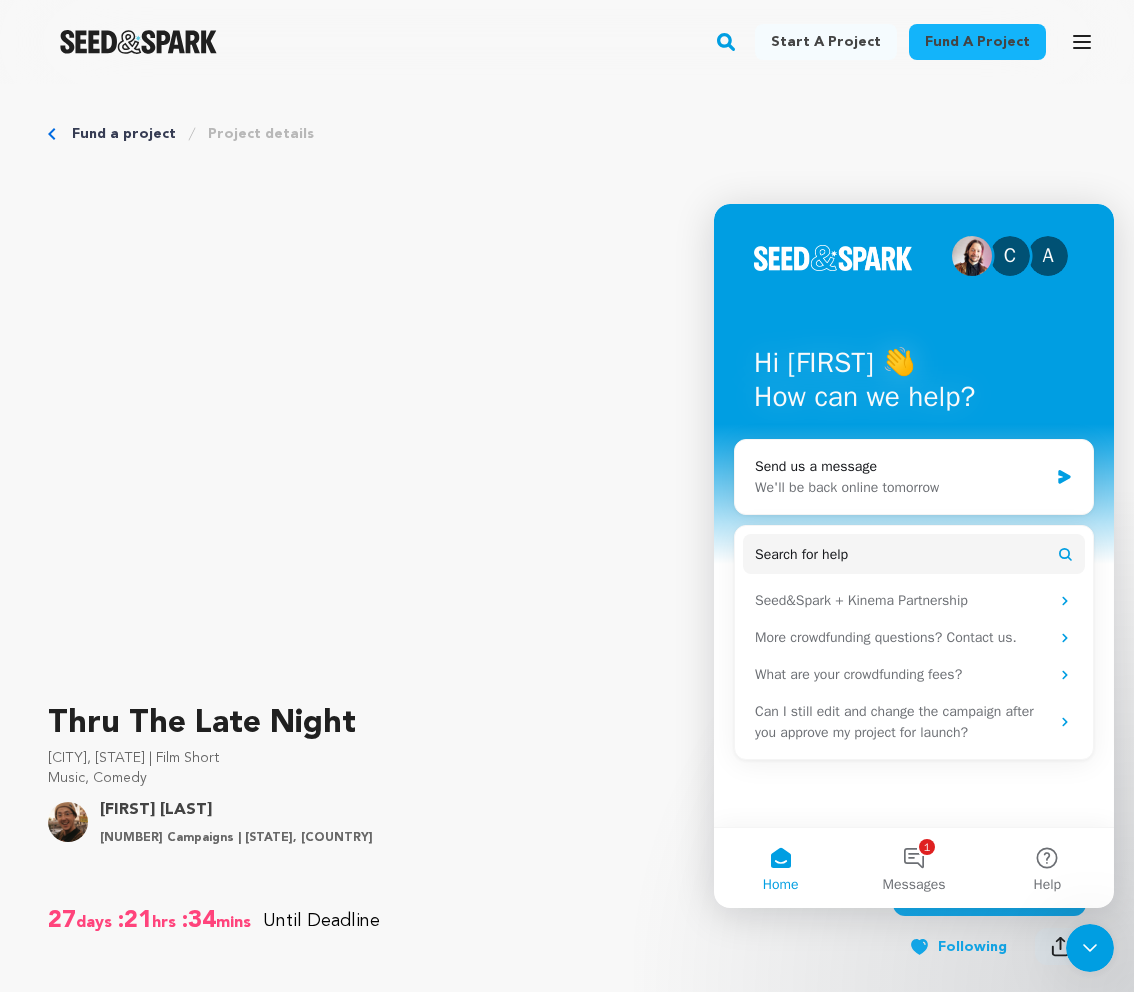 scroll, scrollTop: 0, scrollLeft: 0, axis: both 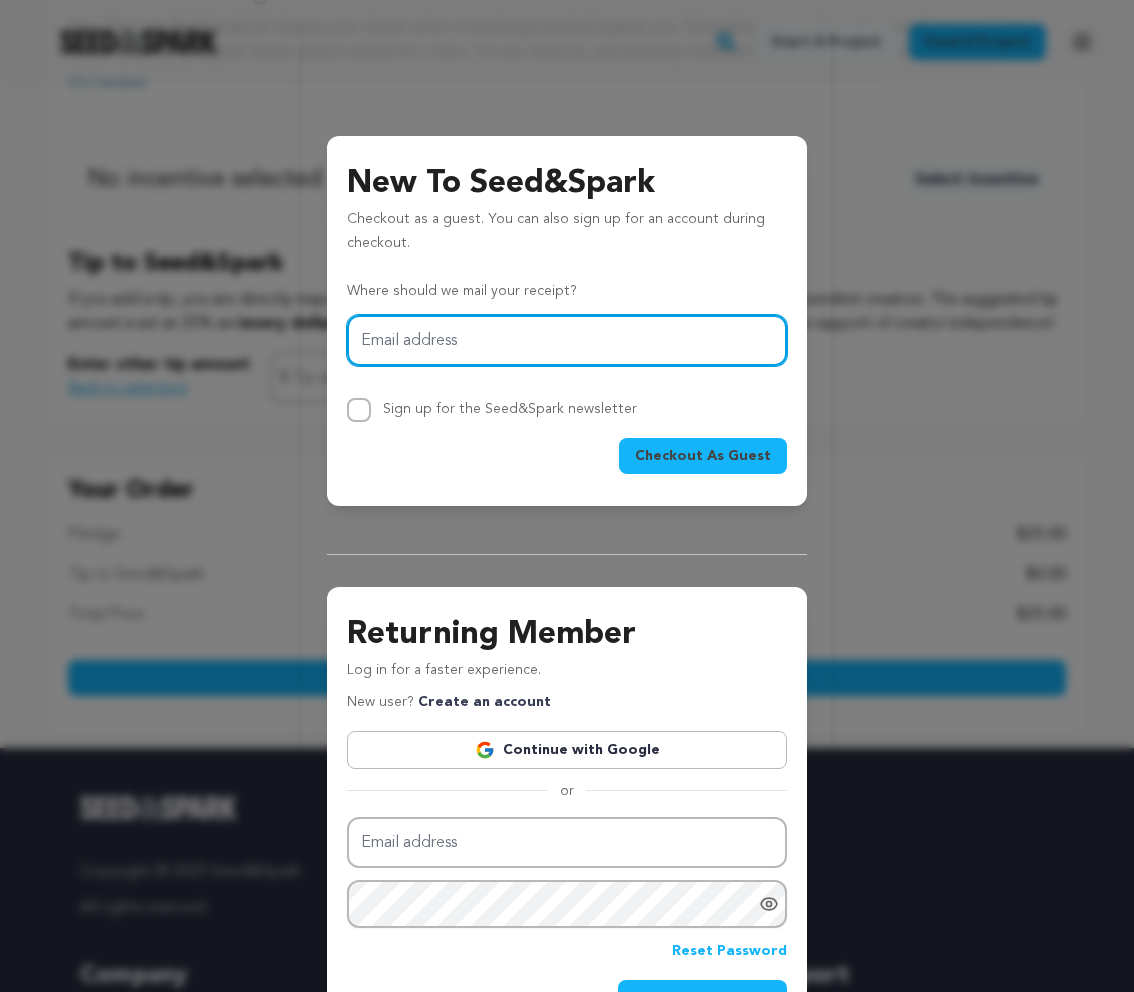 click on "Email address" at bounding box center (567, 340) 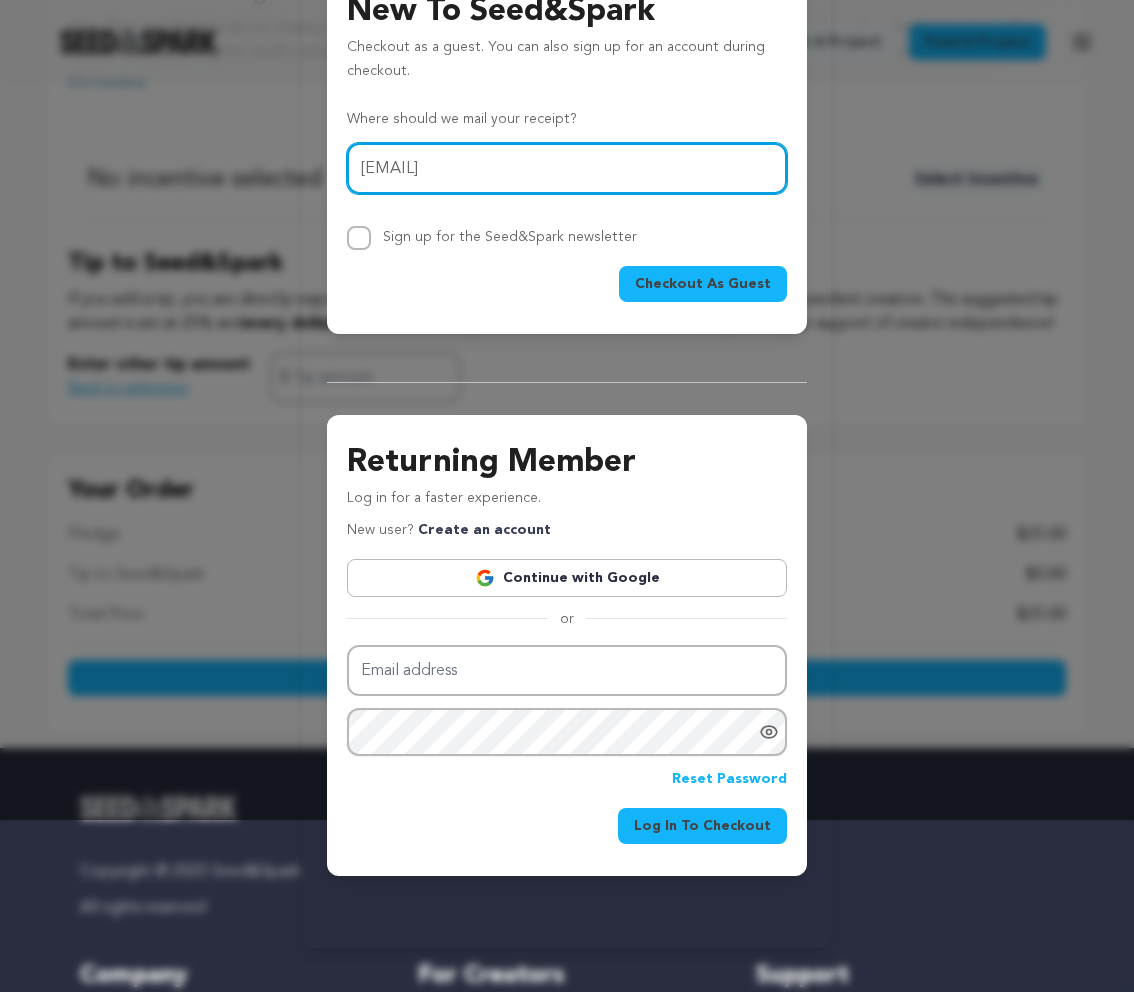 scroll, scrollTop: 171, scrollLeft: 0, axis: vertical 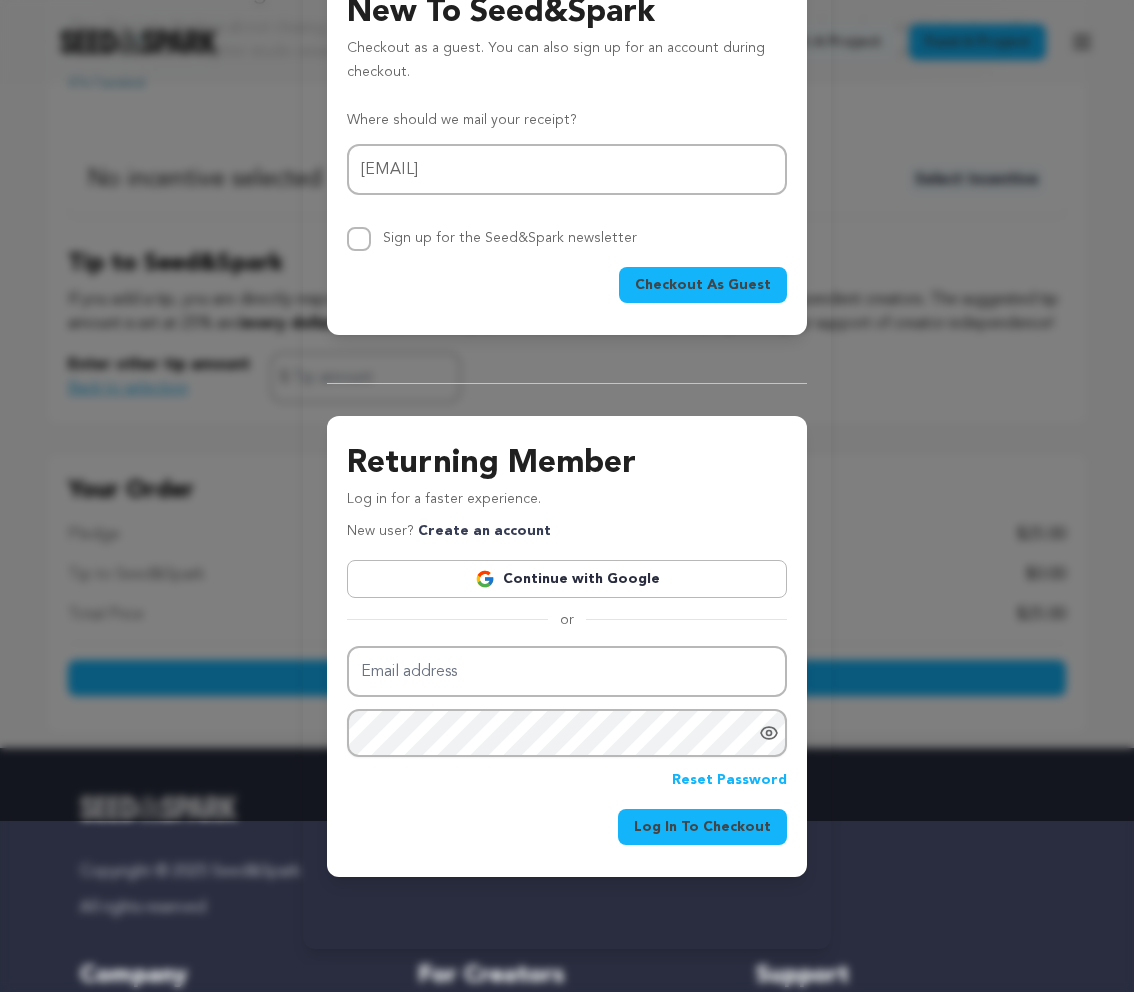 click on "Checkout As Guest" at bounding box center (703, 285) 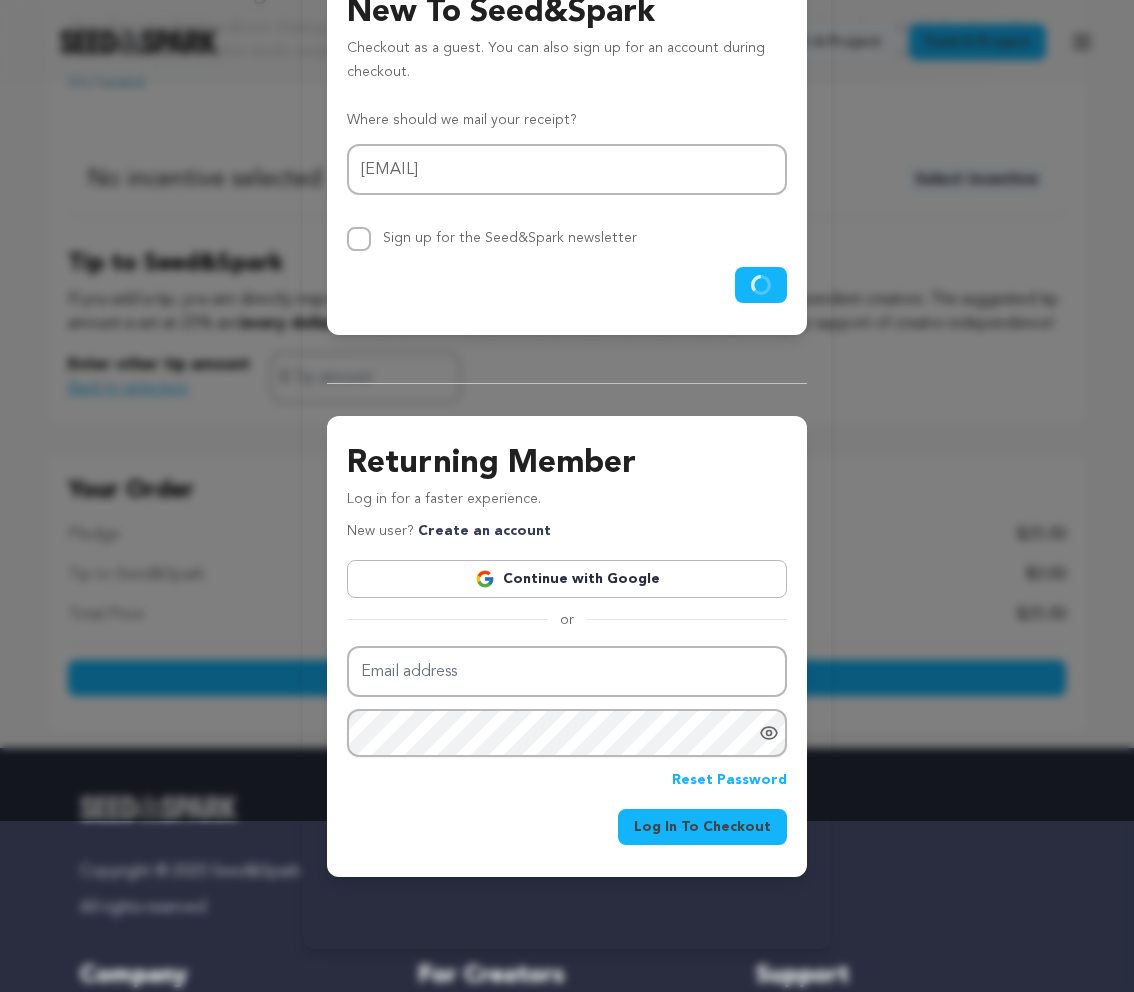 click on "Checkout As Guest" at bounding box center [567, 285] 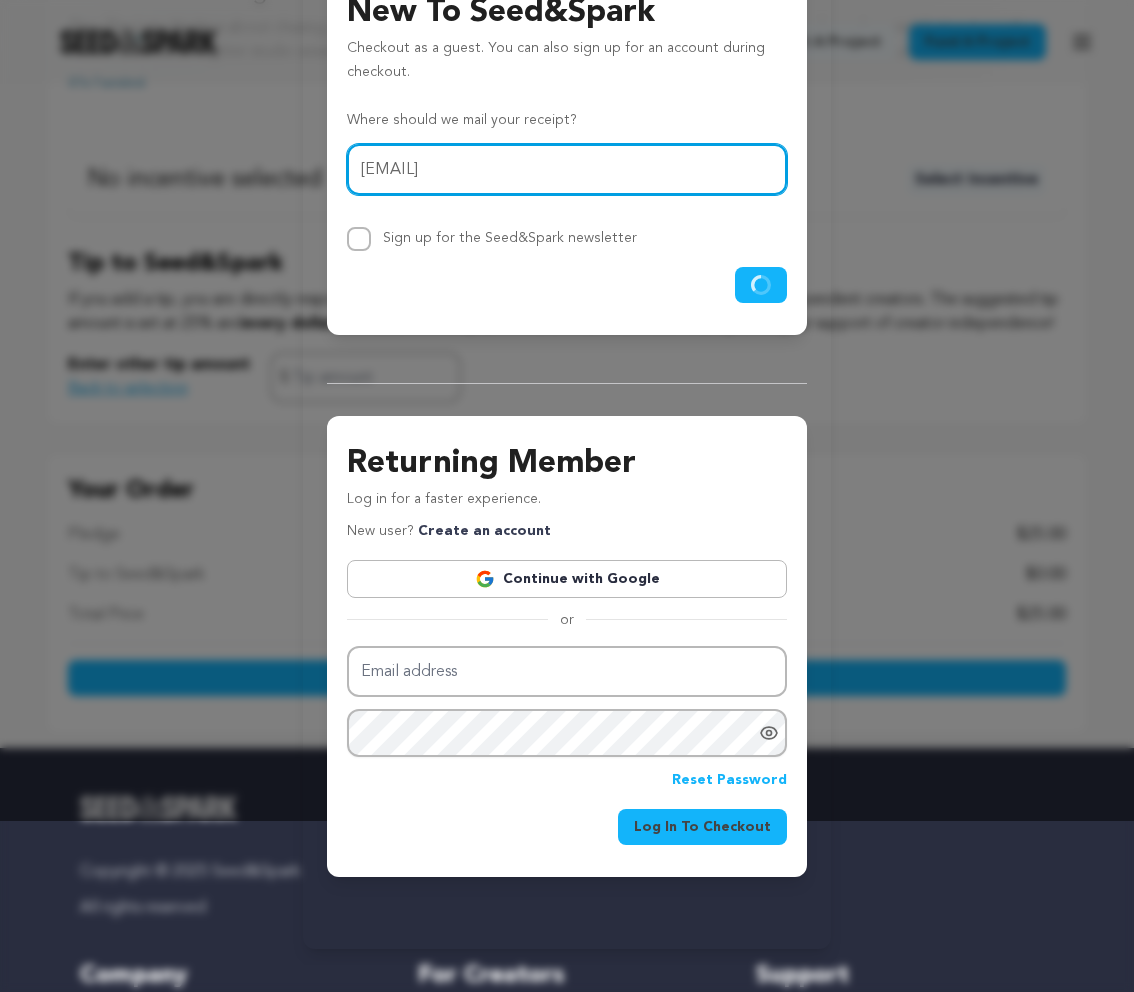 click on "calardojseph@gmail.com" at bounding box center (567, 169) 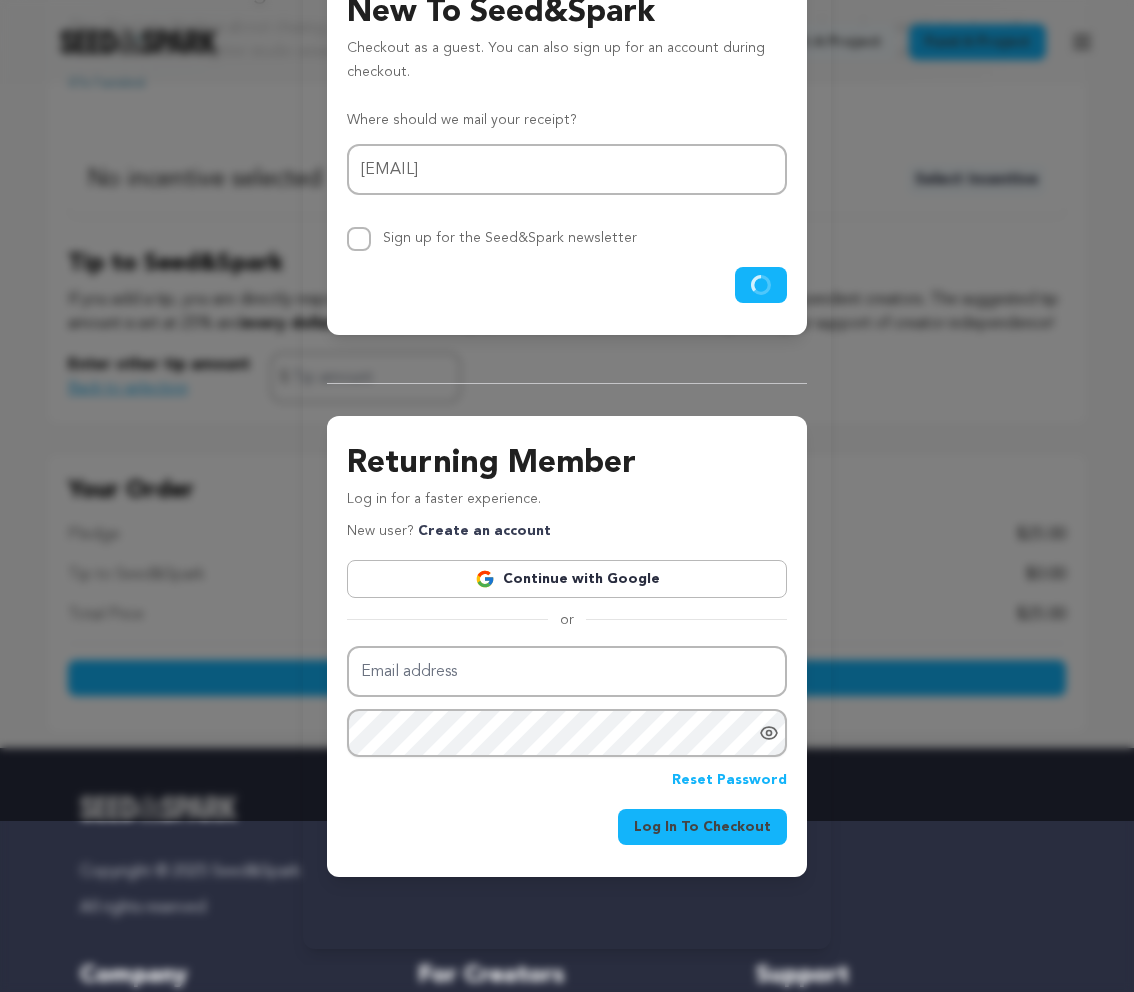 click on "Checkout As Guest" at bounding box center [761, 285] 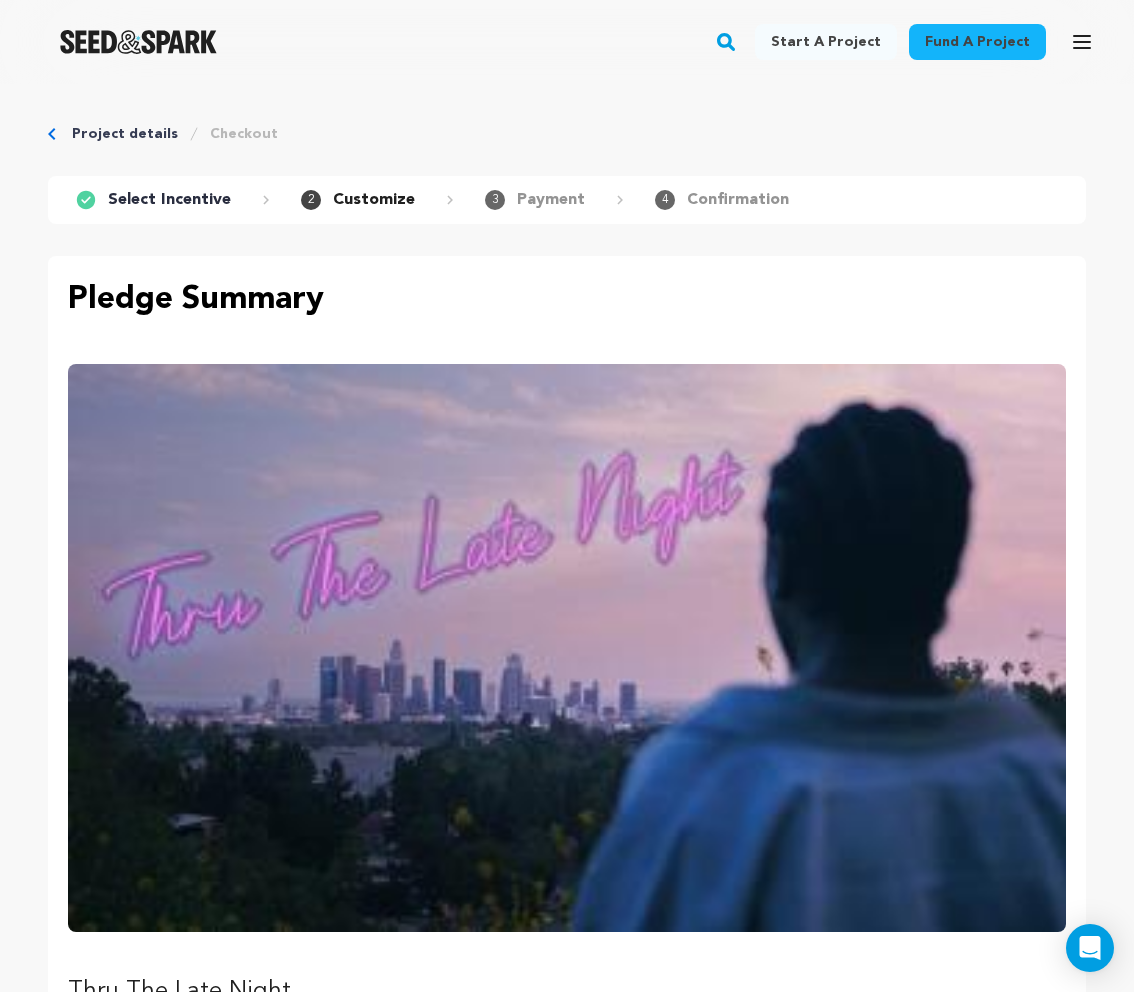 scroll, scrollTop: 0, scrollLeft: 0, axis: both 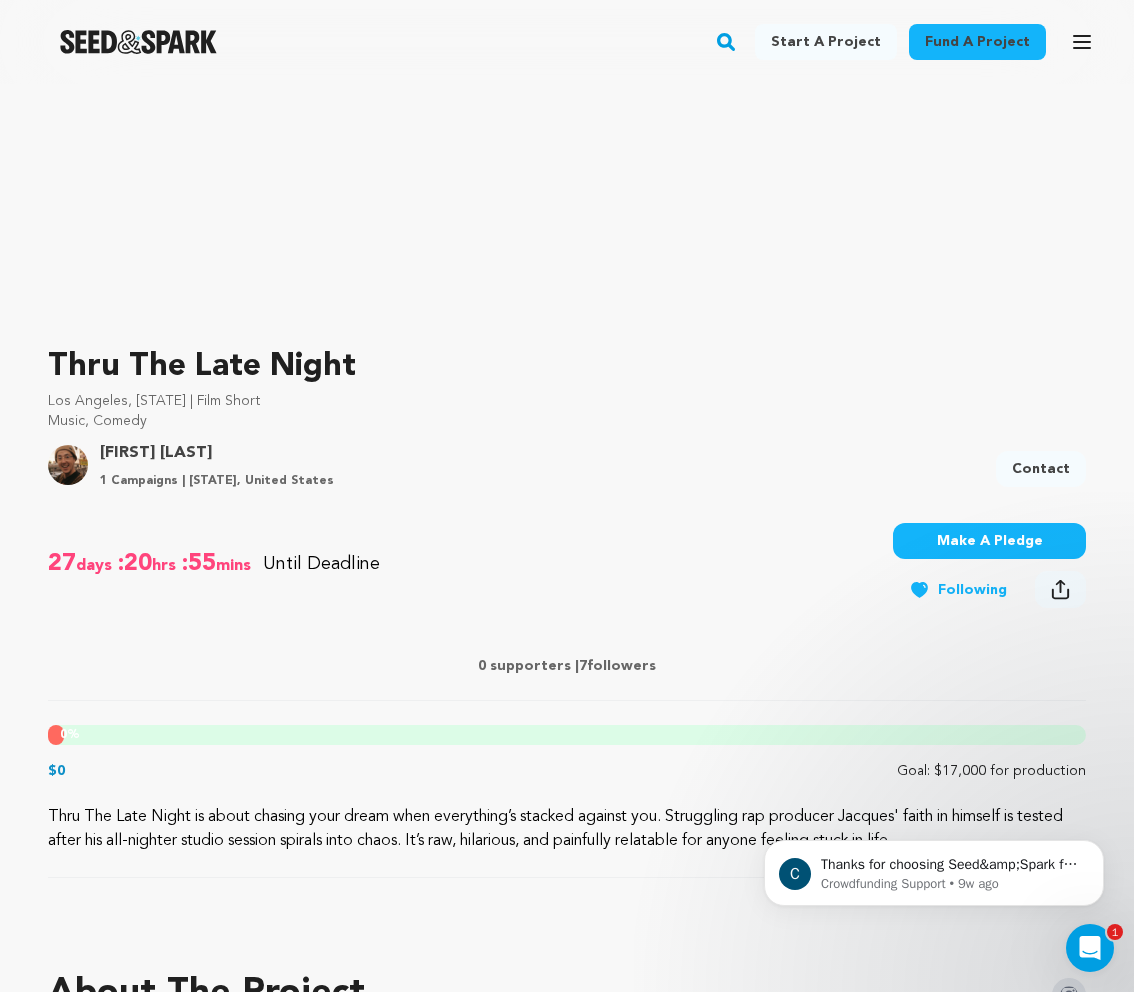 click on "Make A Pledge" at bounding box center (989, 541) 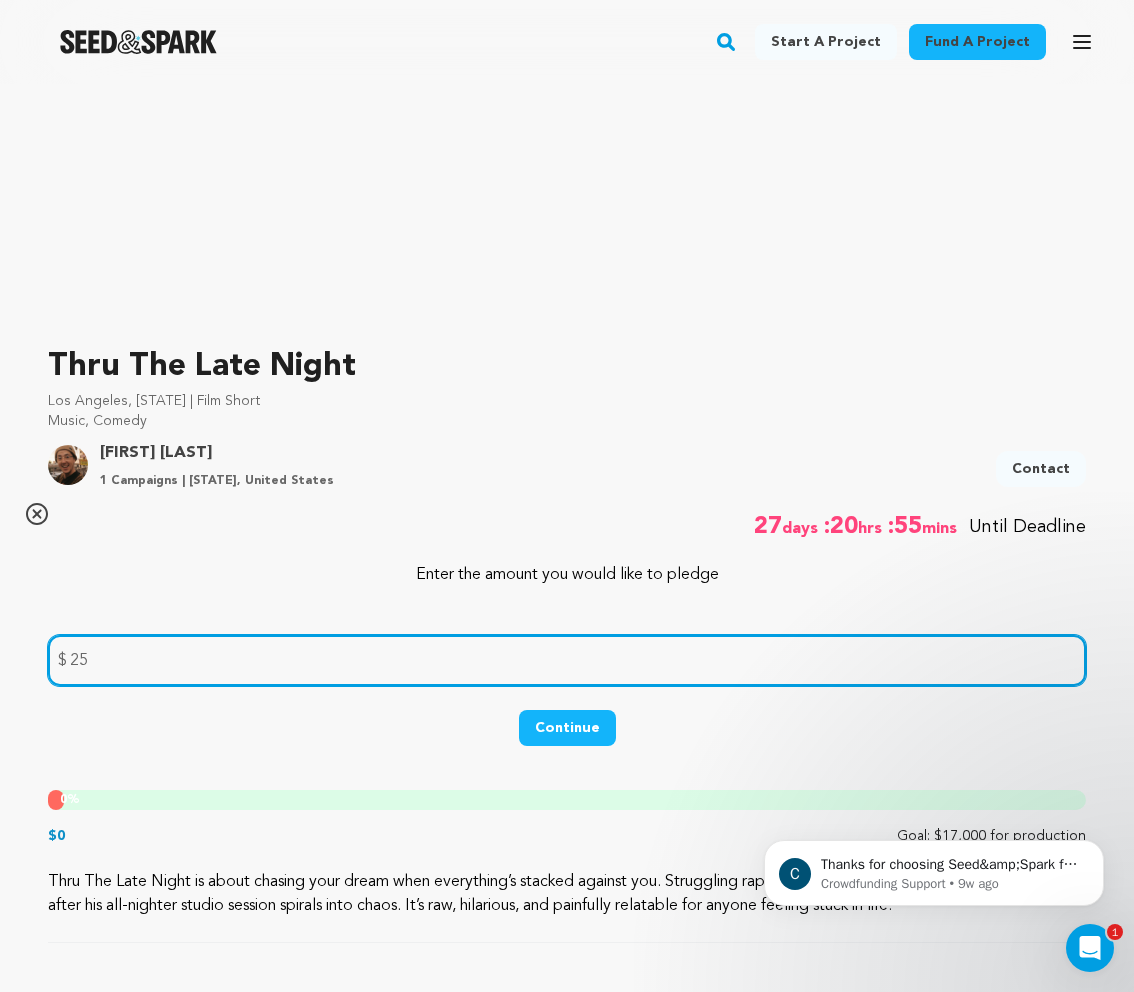 click on "25" at bounding box center (567, 660) 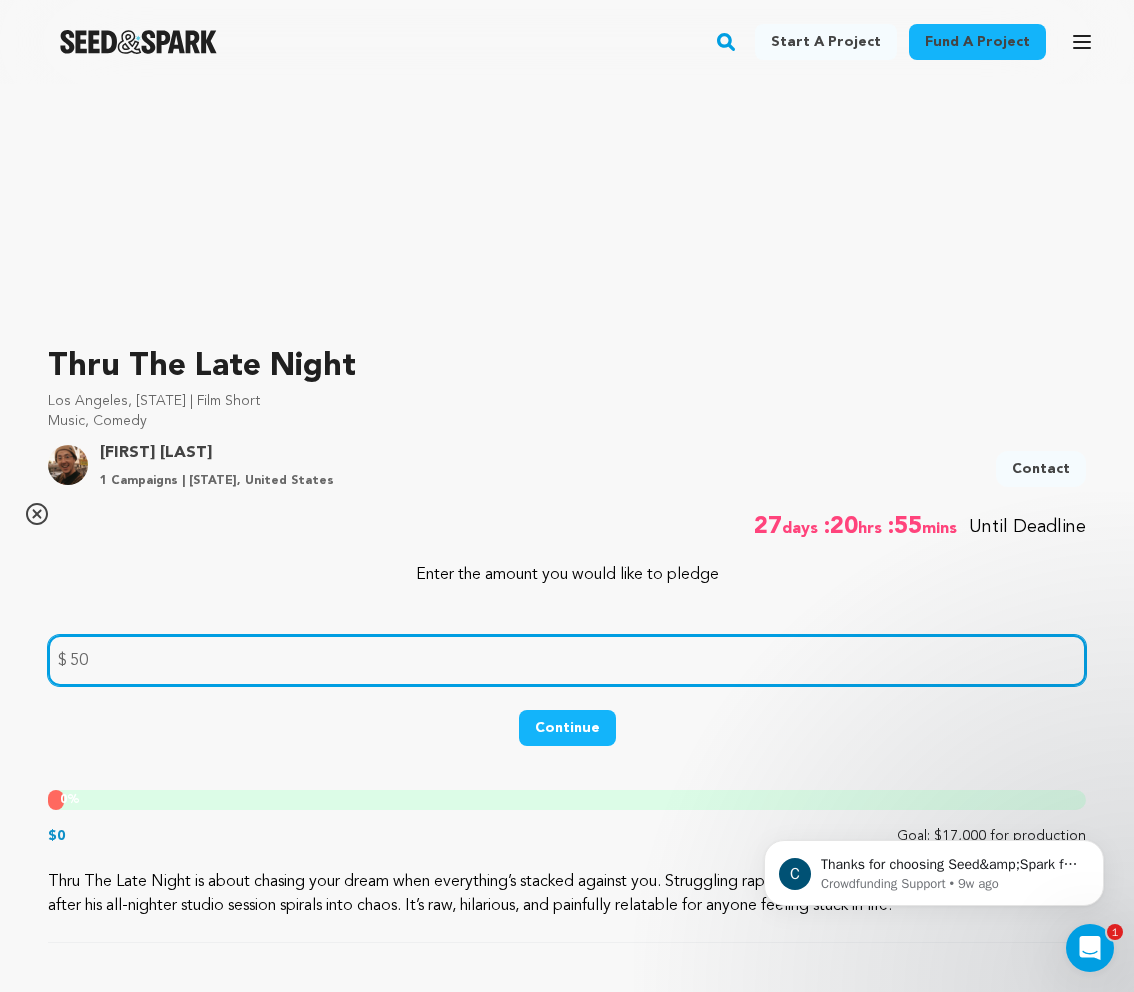 type on "50" 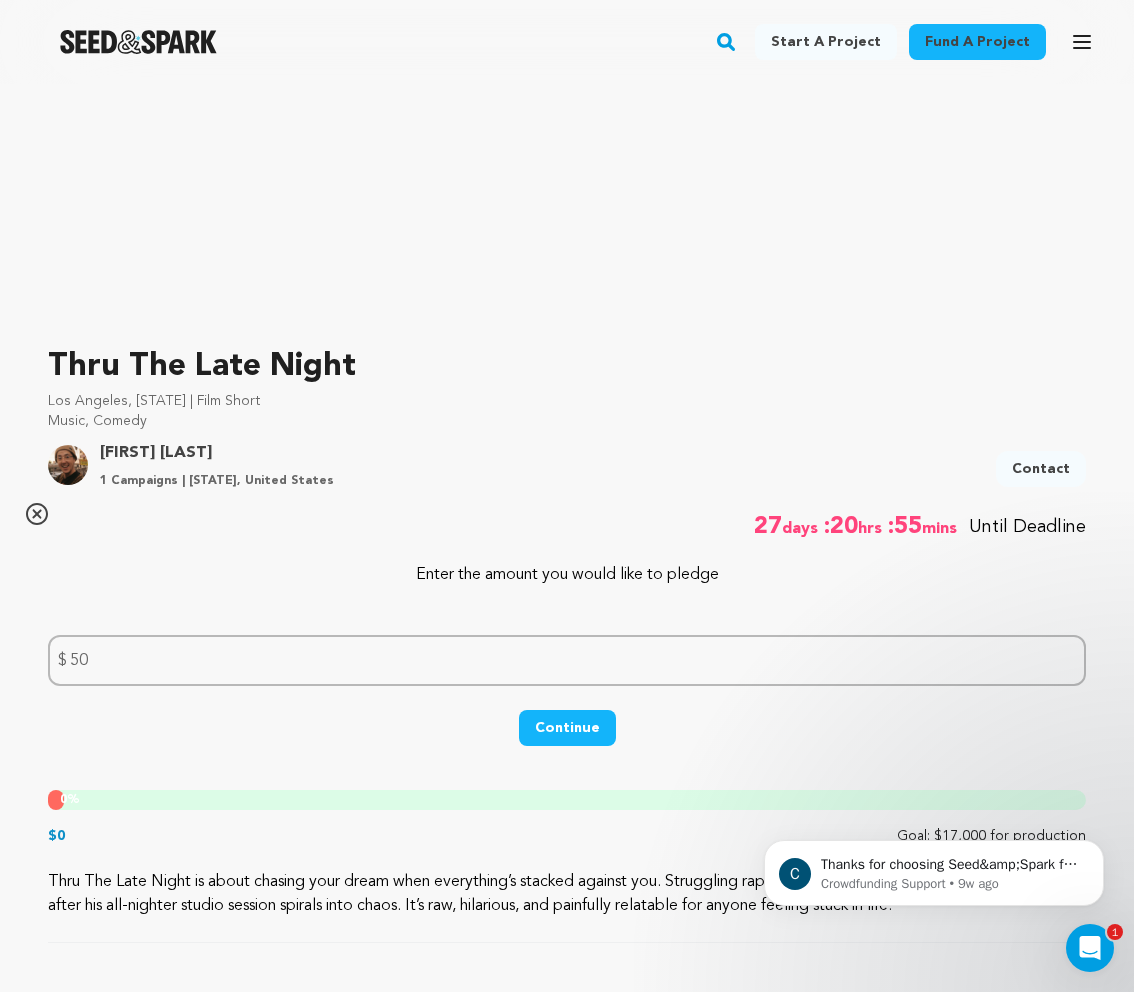 click on "Continue" at bounding box center (567, 738) 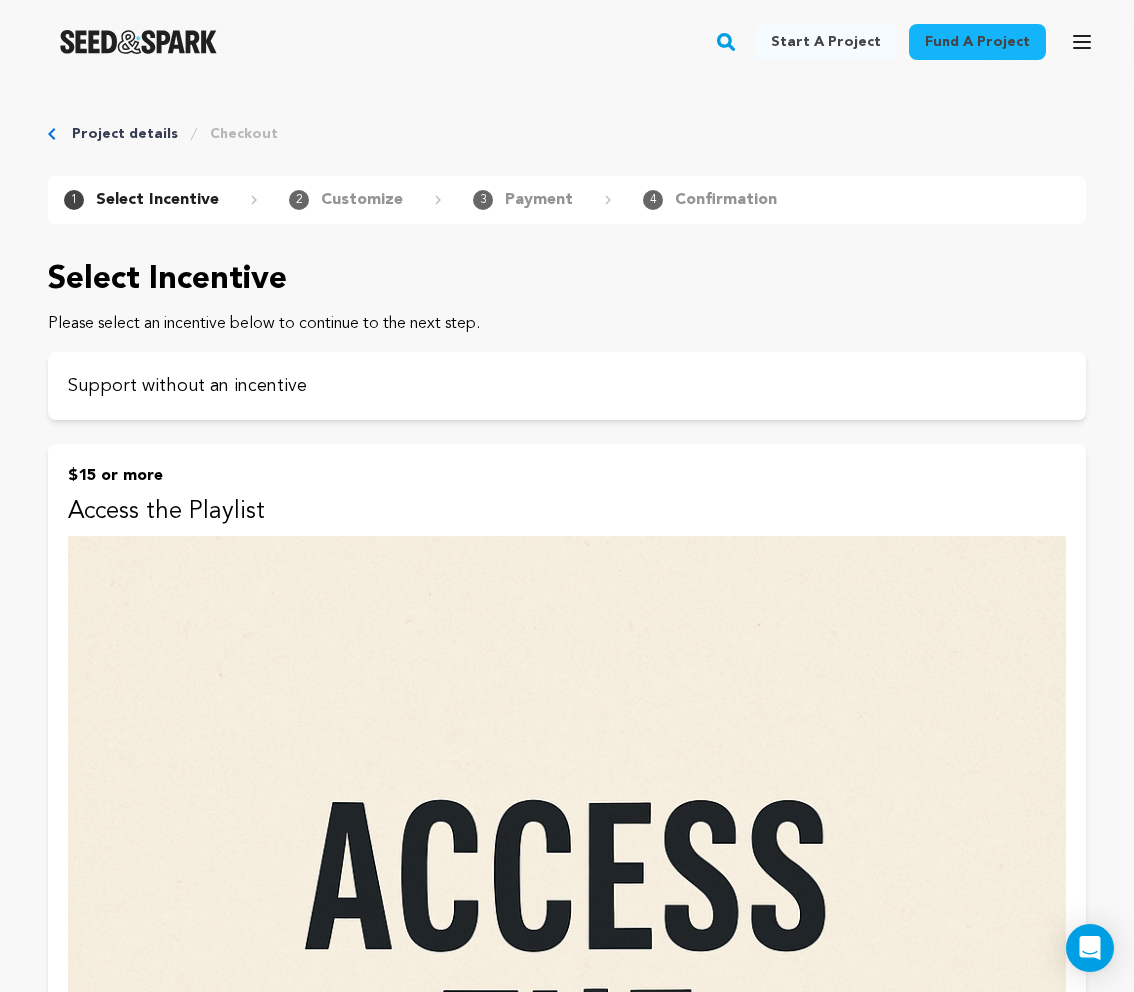 scroll, scrollTop: 0, scrollLeft: 0, axis: both 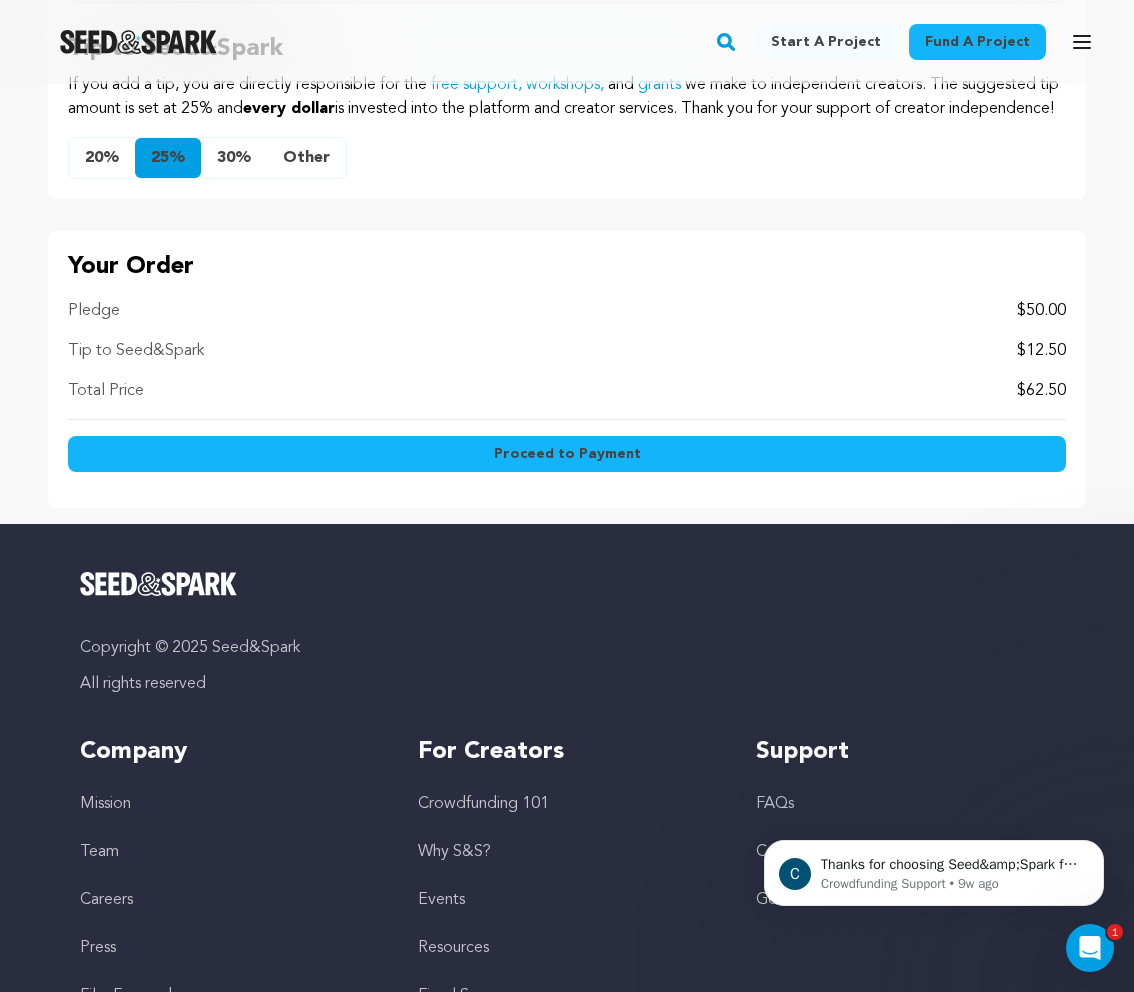 click on "Other" at bounding box center (306, 158) 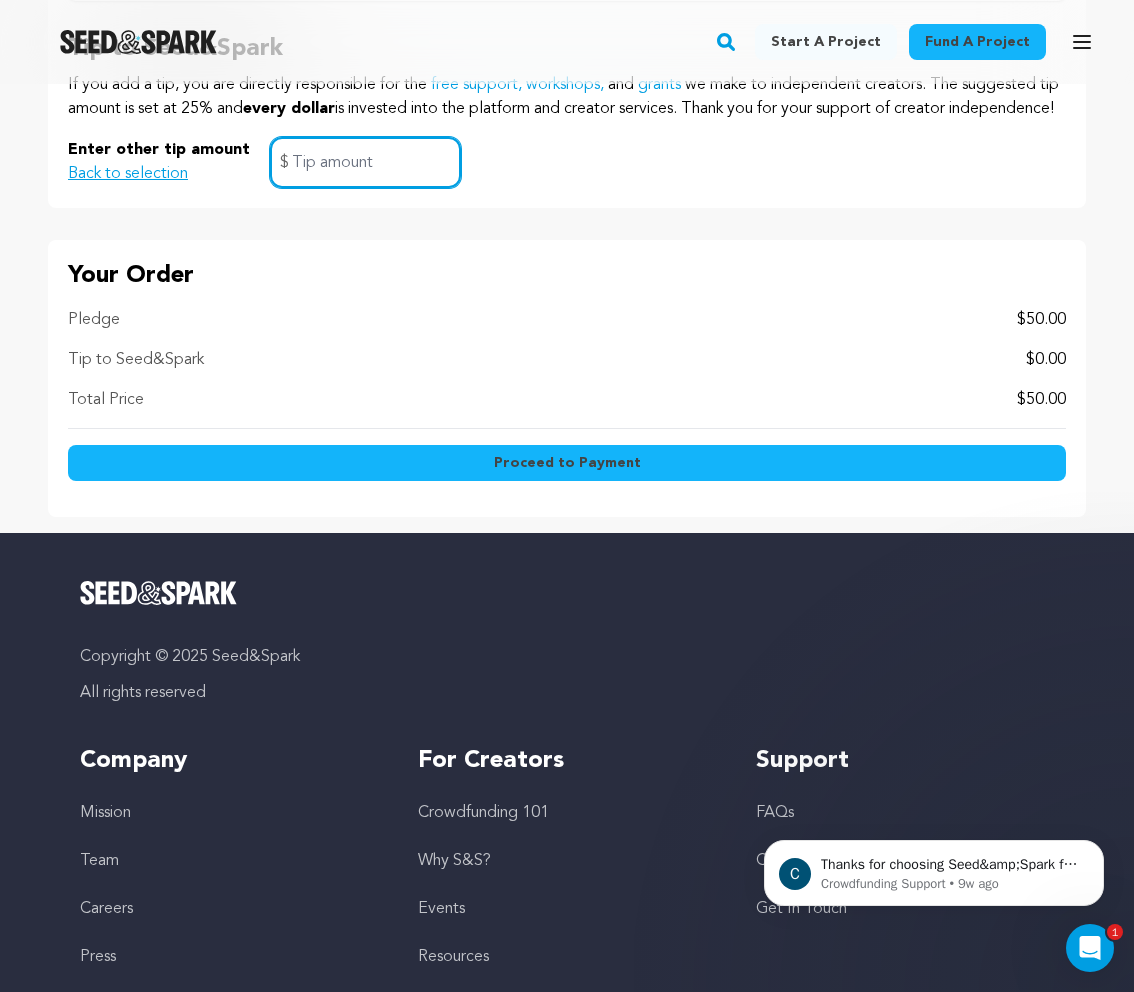 click at bounding box center [365, 162] 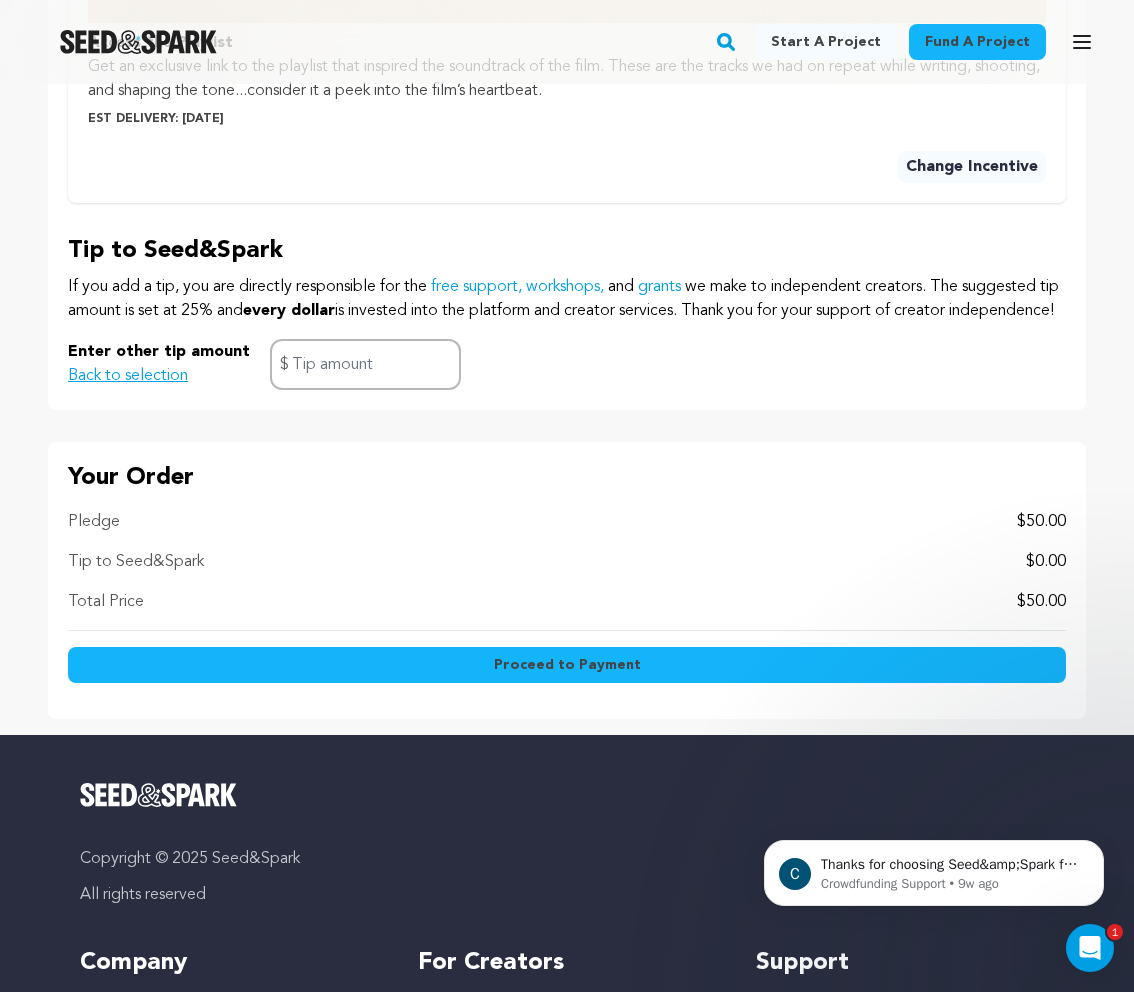 scroll, scrollTop: 2175, scrollLeft: 0, axis: vertical 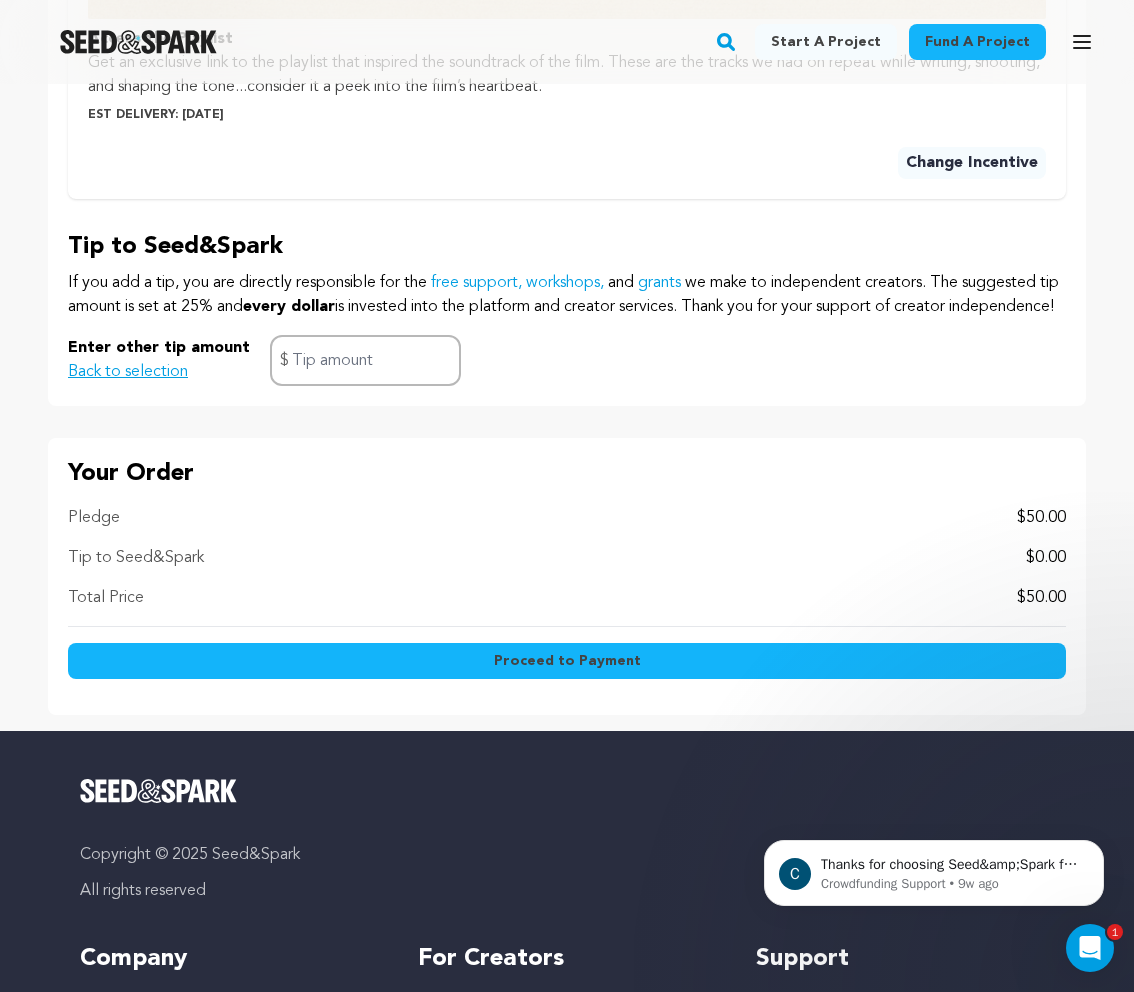 click on "Back to selection" at bounding box center (128, 372) 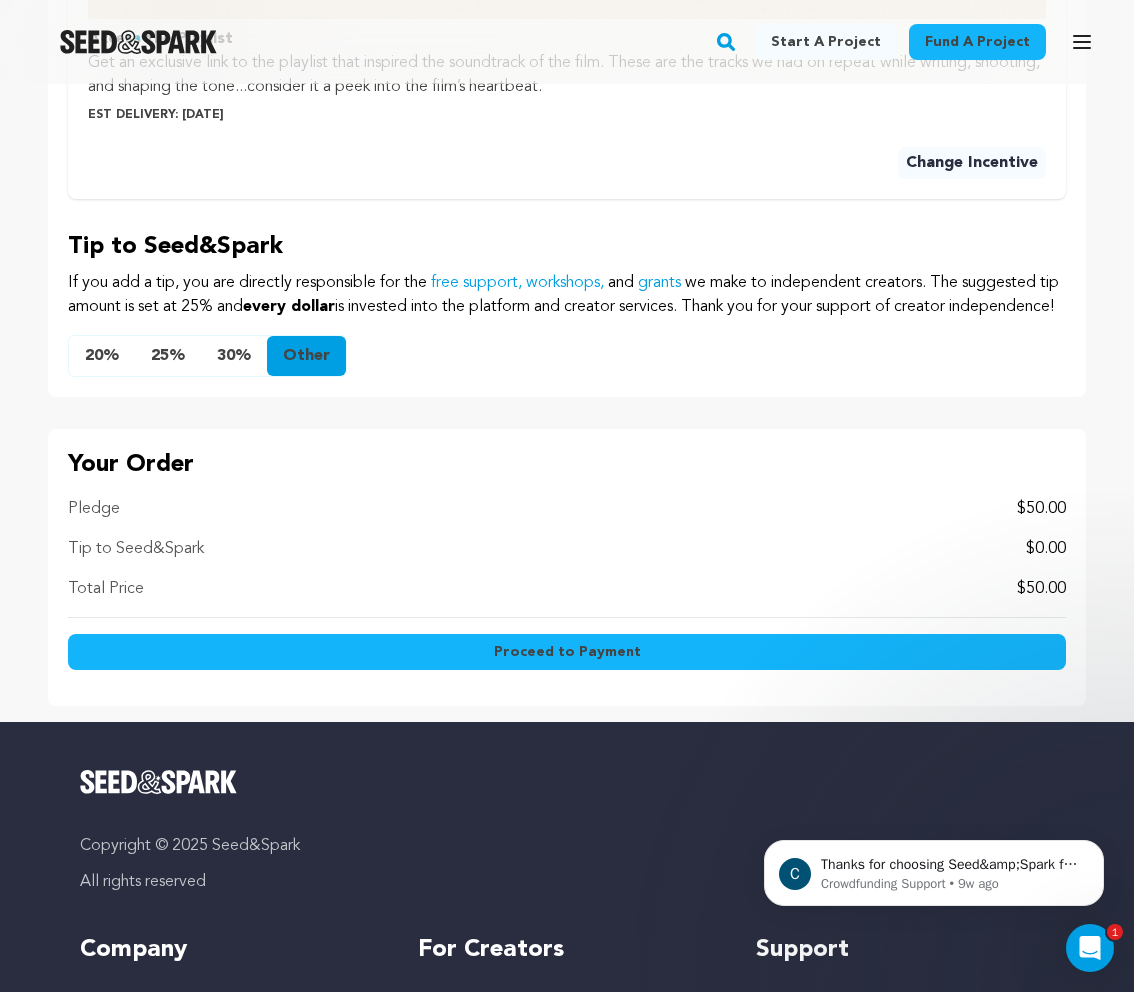 click on "25%" at bounding box center [168, 356] 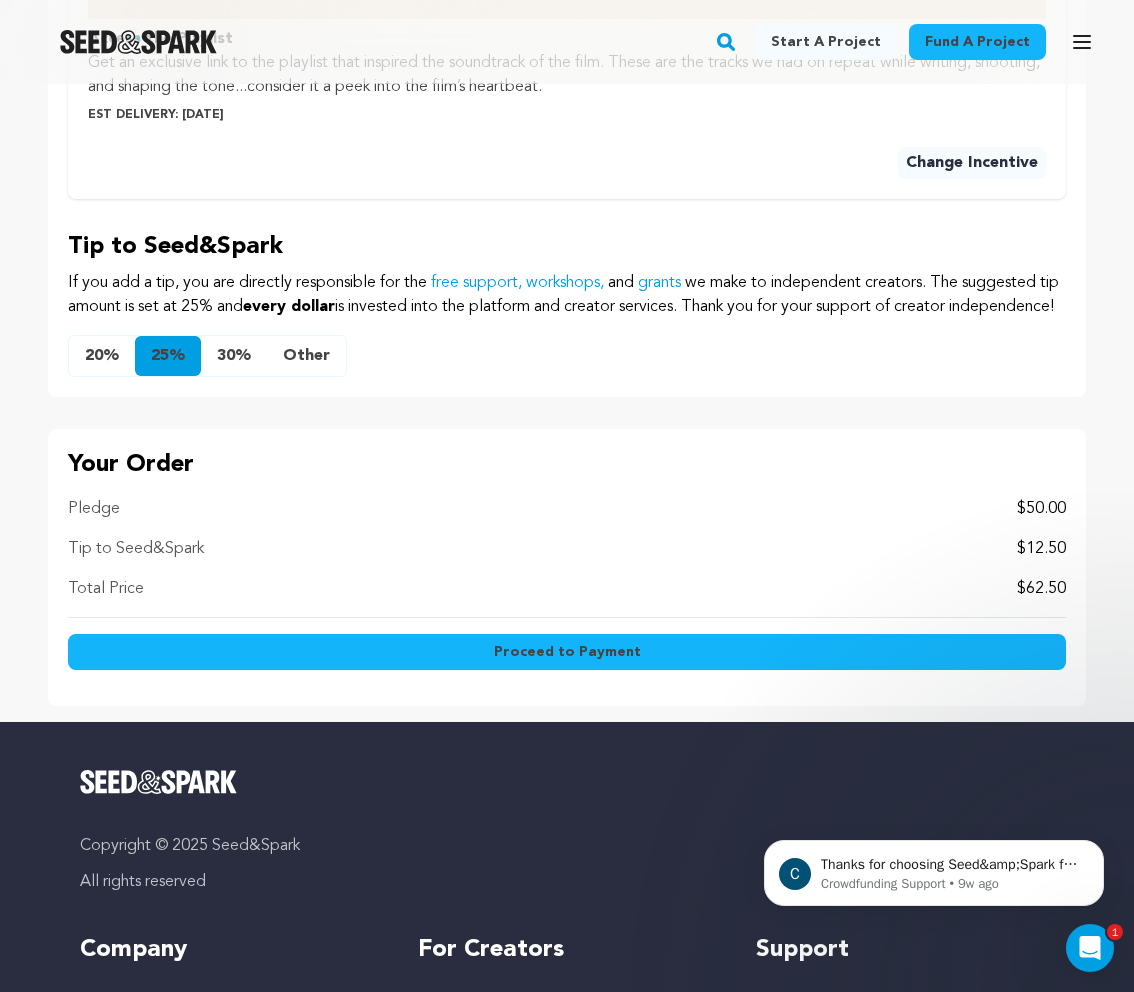 click on "Proceed to Payment" at bounding box center (567, 652) 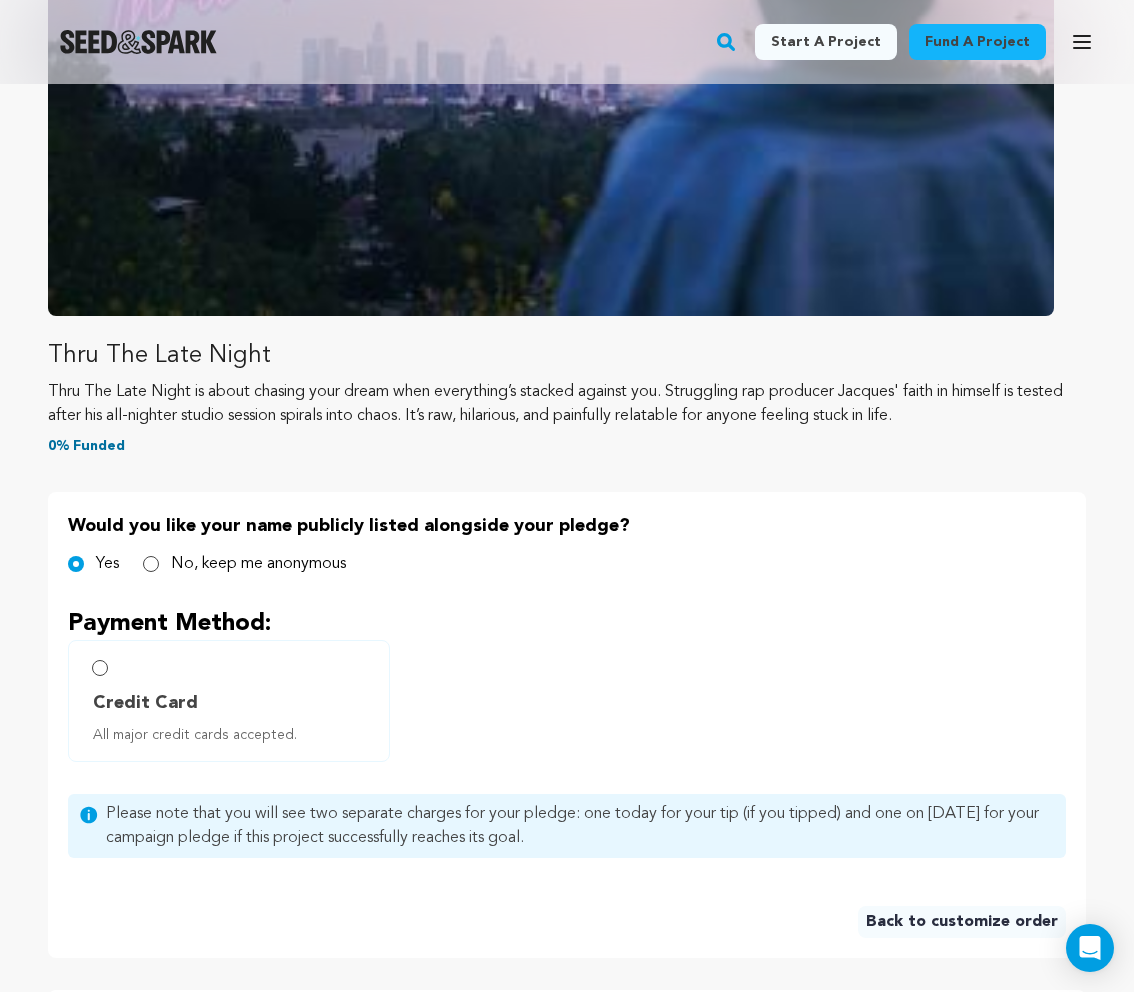 scroll, scrollTop: 518, scrollLeft: 0, axis: vertical 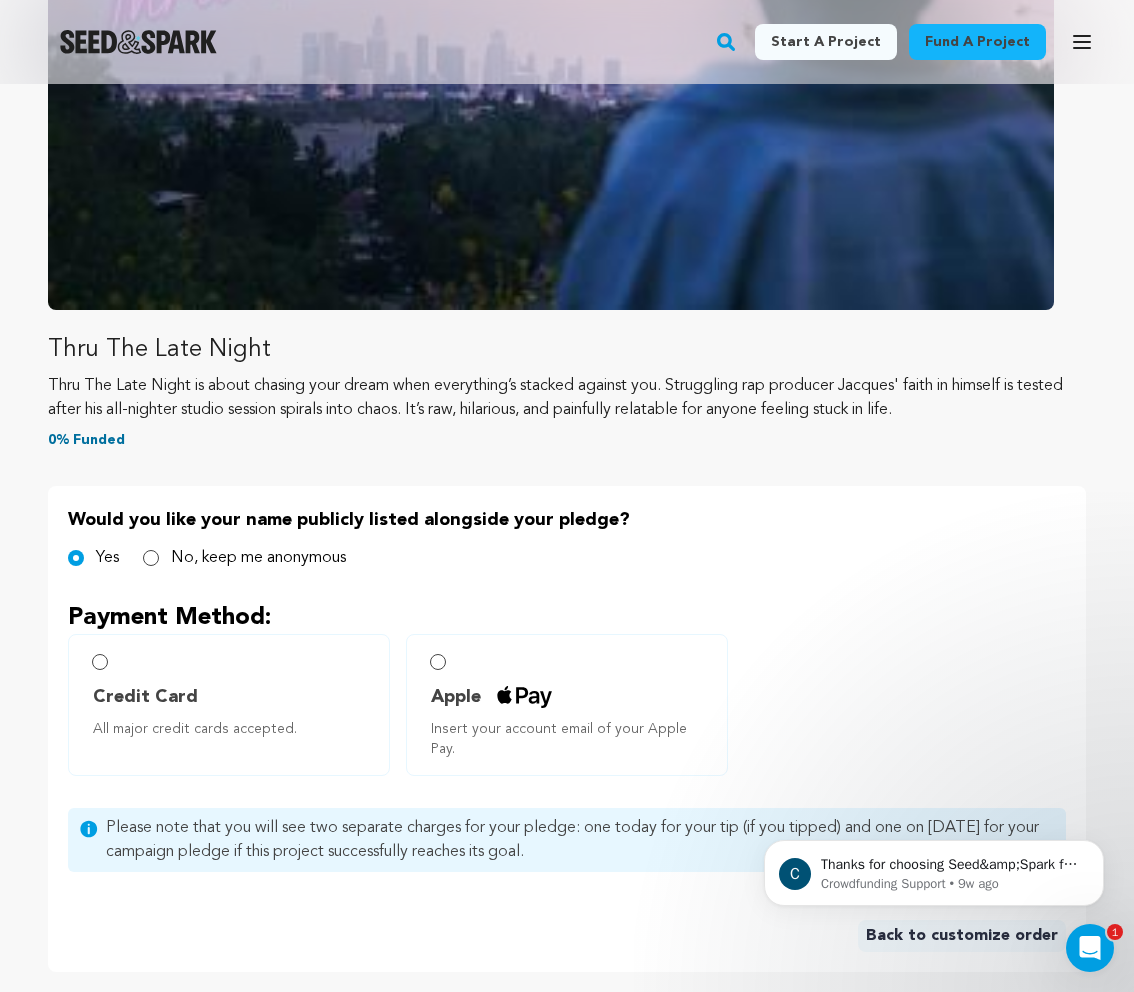 click on "Apple
Insert your account email of your Apple Pay." at bounding box center (438, 662) 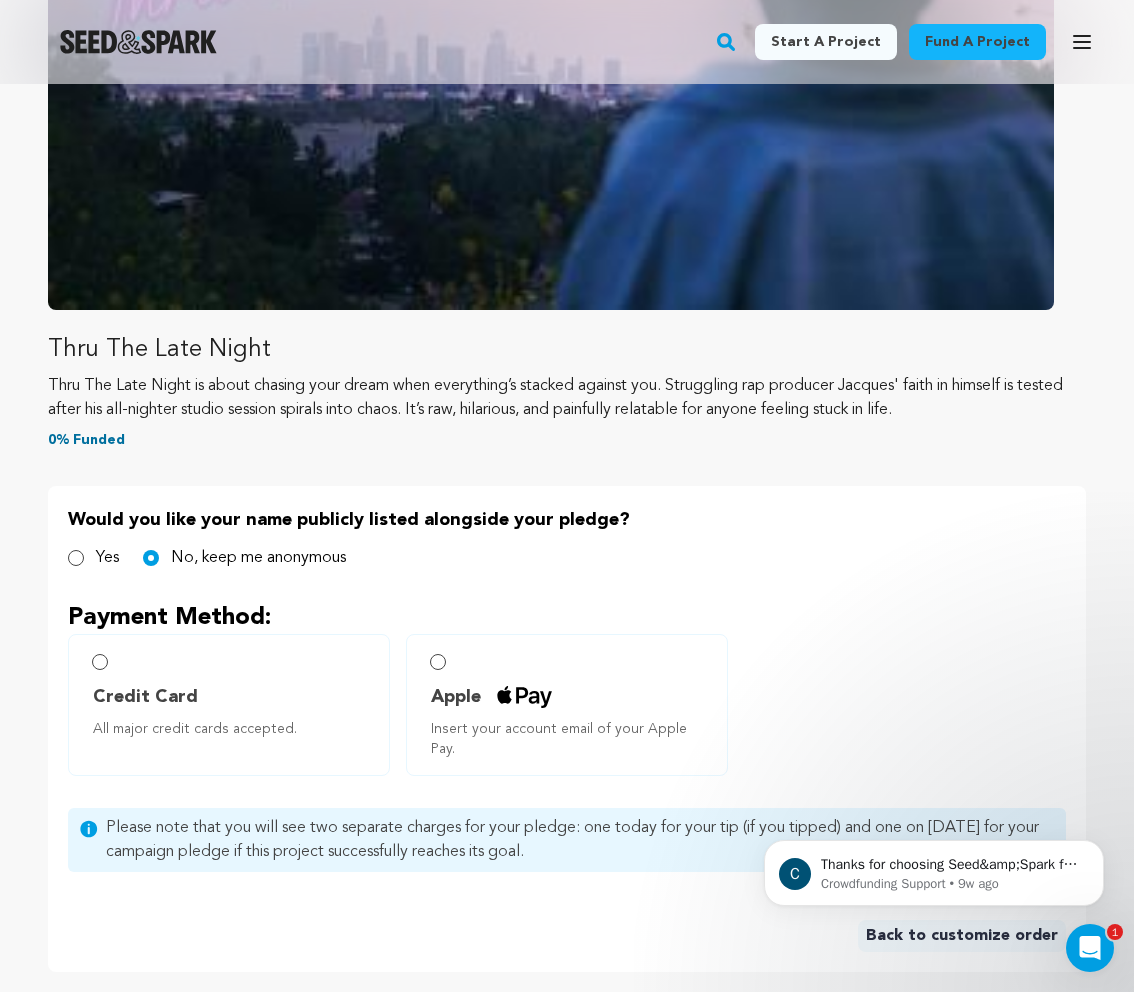 click on "Apple
Insert your account email of your Apple Pay." at bounding box center [438, 662] 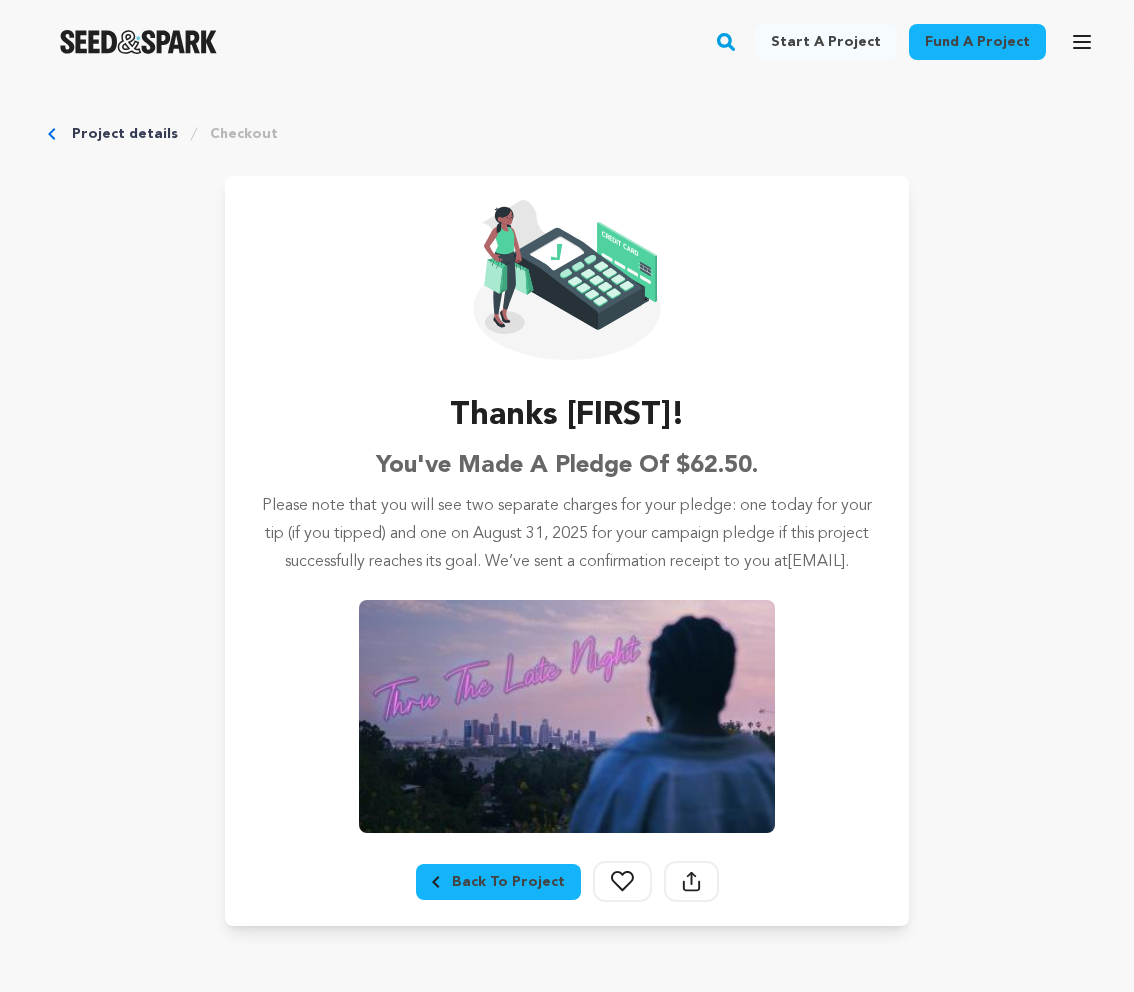 scroll, scrollTop: 0, scrollLeft: 0, axis: both 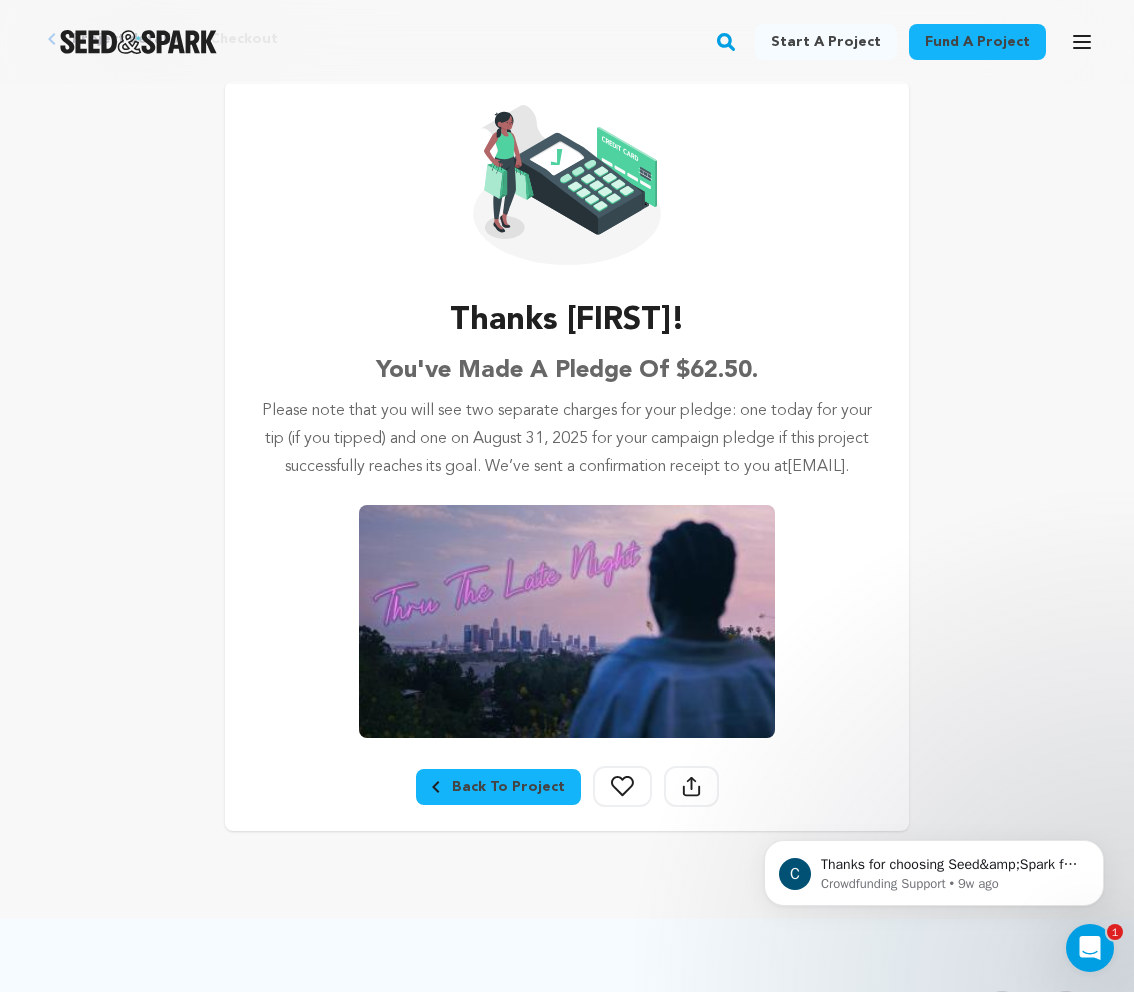 click on "Please note that you will see two separate charges for your pledge:
one today for your tip (if you tipped) and one on August 31, 2025
for your campaign pledge if this project successfully reaches its goal.
We’ve sent a confirmation receipt to you at  joecalardo@gmail.com ." at bounding box center (567, 439) 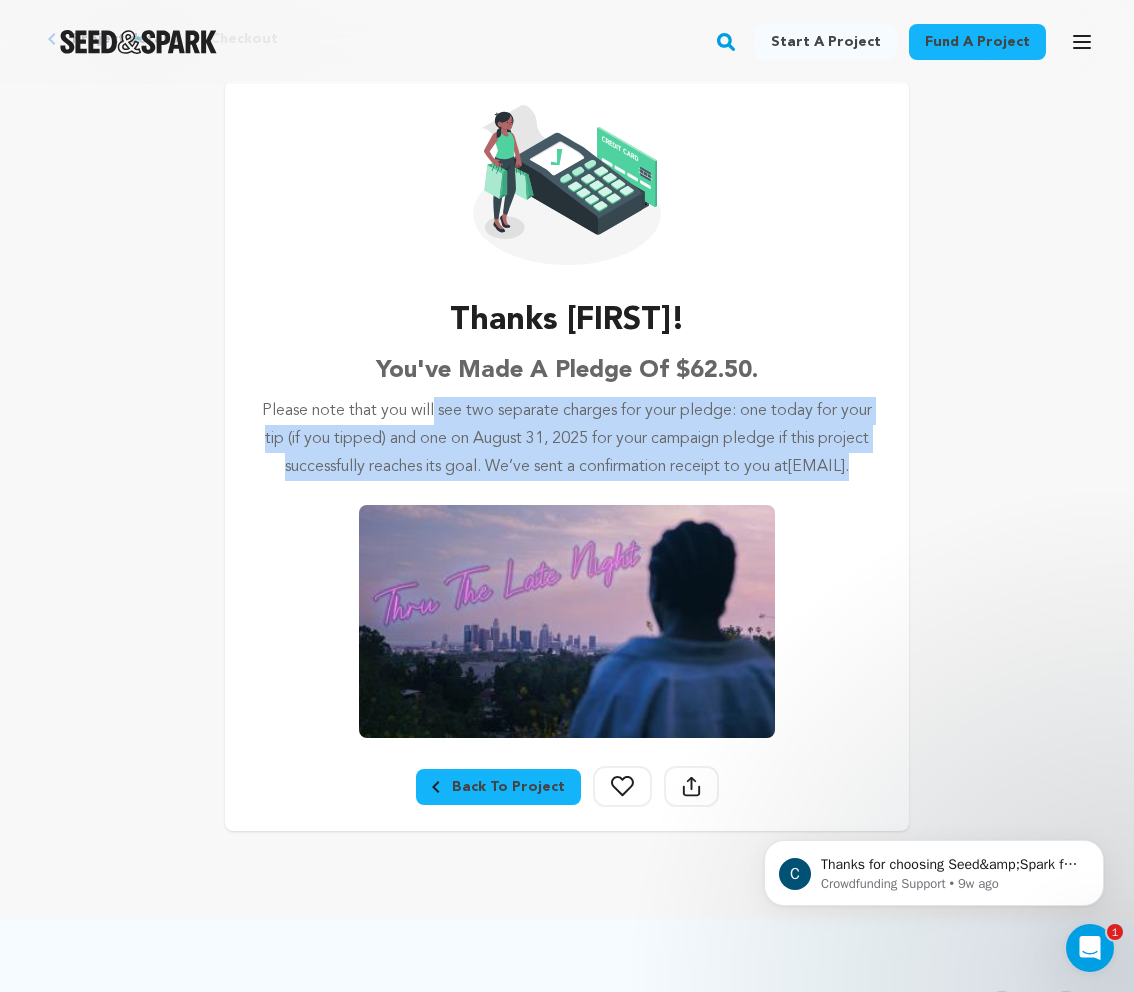 click on "Please note that you will see two separate charges for your pledge:
one today for your tip (if you tipped) and one on August 31, 2025
for your campaign pledge if this project successfully reaches its goal.
We’ve sent a confirmation receipt to you at  joecalardo@gmail.com ." at bounding box center (567, 439) 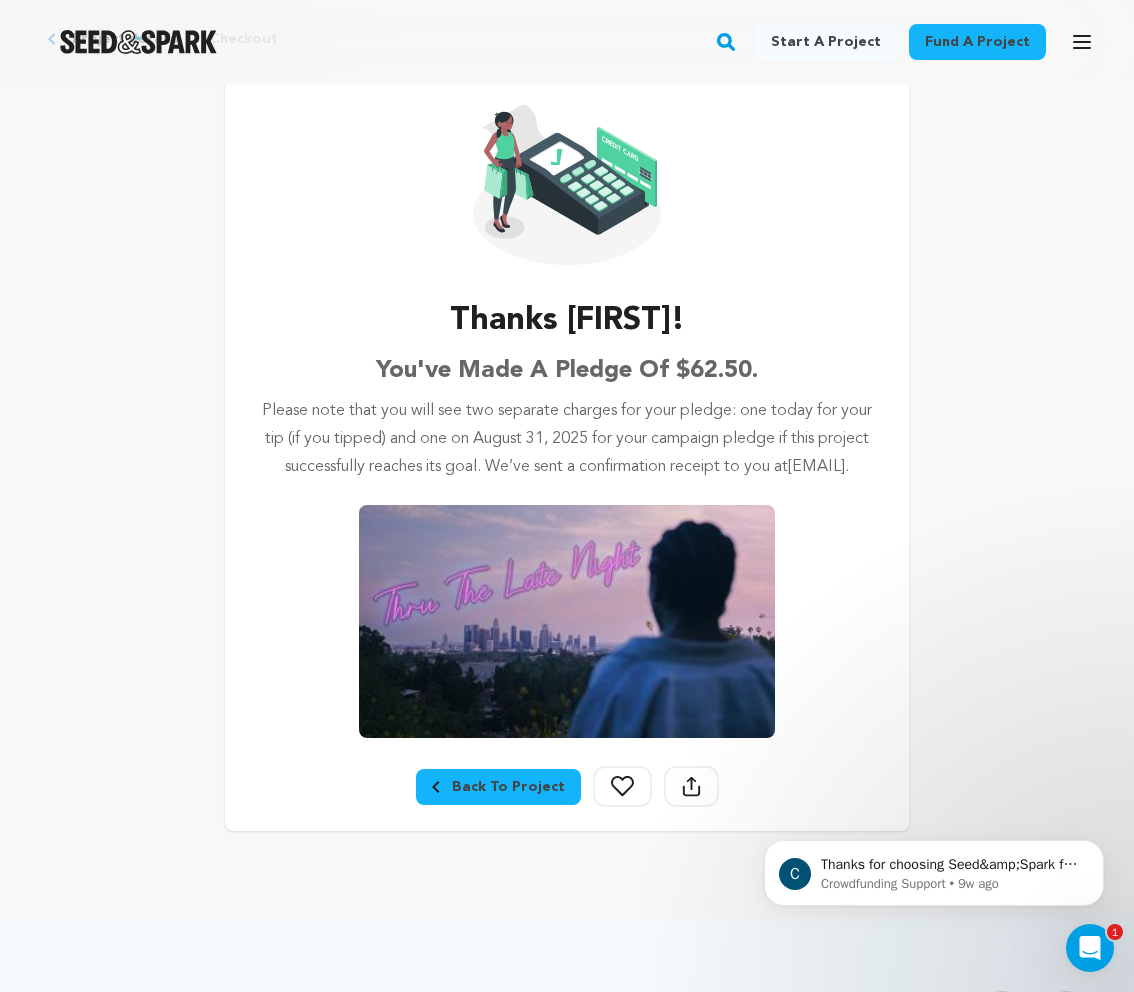 click on "Please note that you will see two separate charges for your pledge:
one today for your tip (if you tipped) and one on August 31, 2025
for your campaign pledge if this project successfully reaches its goal.
We’ve sent a confirmation receipt to you at  joecalardo@gmail.com ." at bounding box center [567, 439] 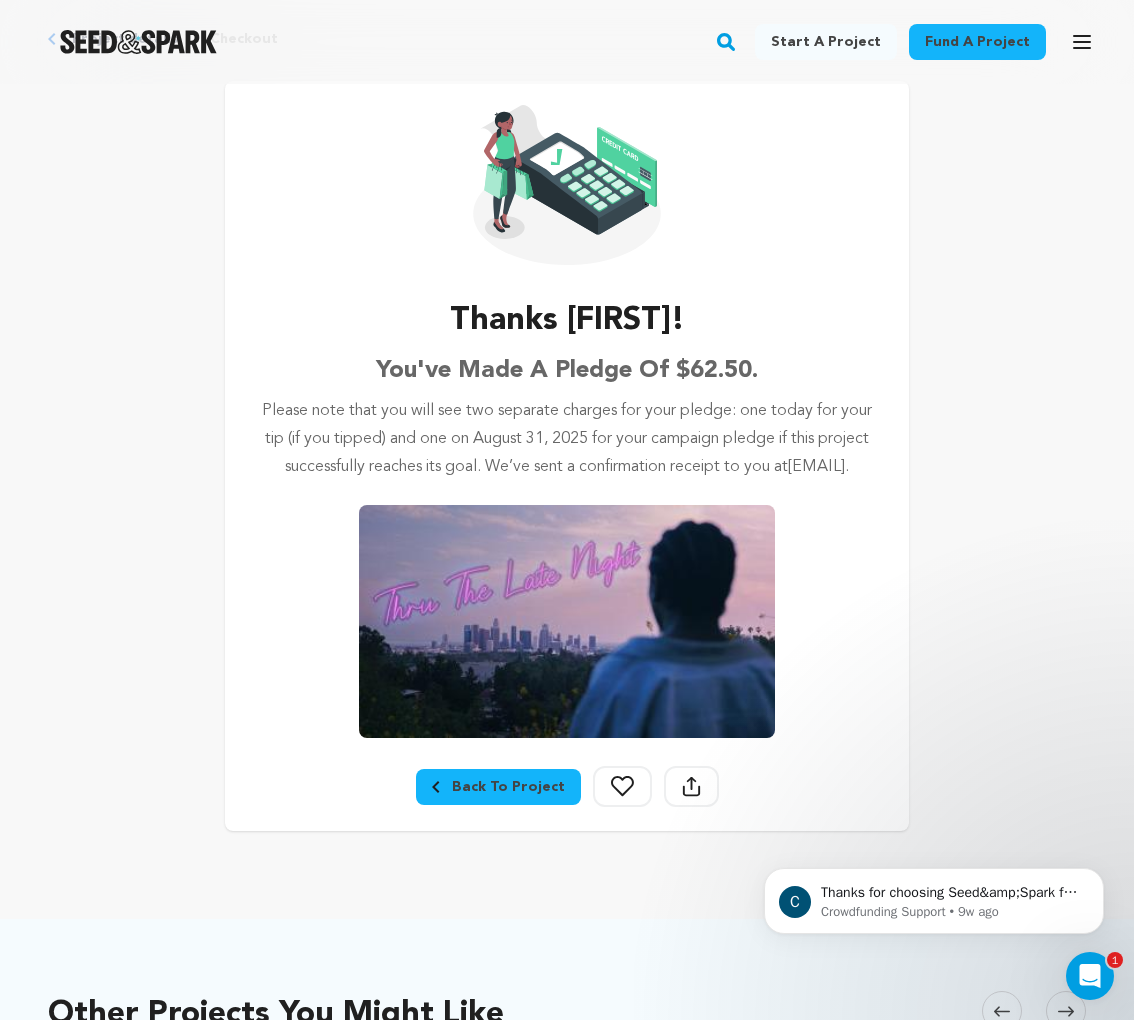 click on "Please note that you will see two separate charges for your pledge:
one today for your tip (if you tipped) and one on August 31, 2025
for your campaign pledge if this project successfully reaches its goal.
We’ve sent a confirmation receipt to you at  joecalardo@gmail.com ." at bounding box center [567, 439] 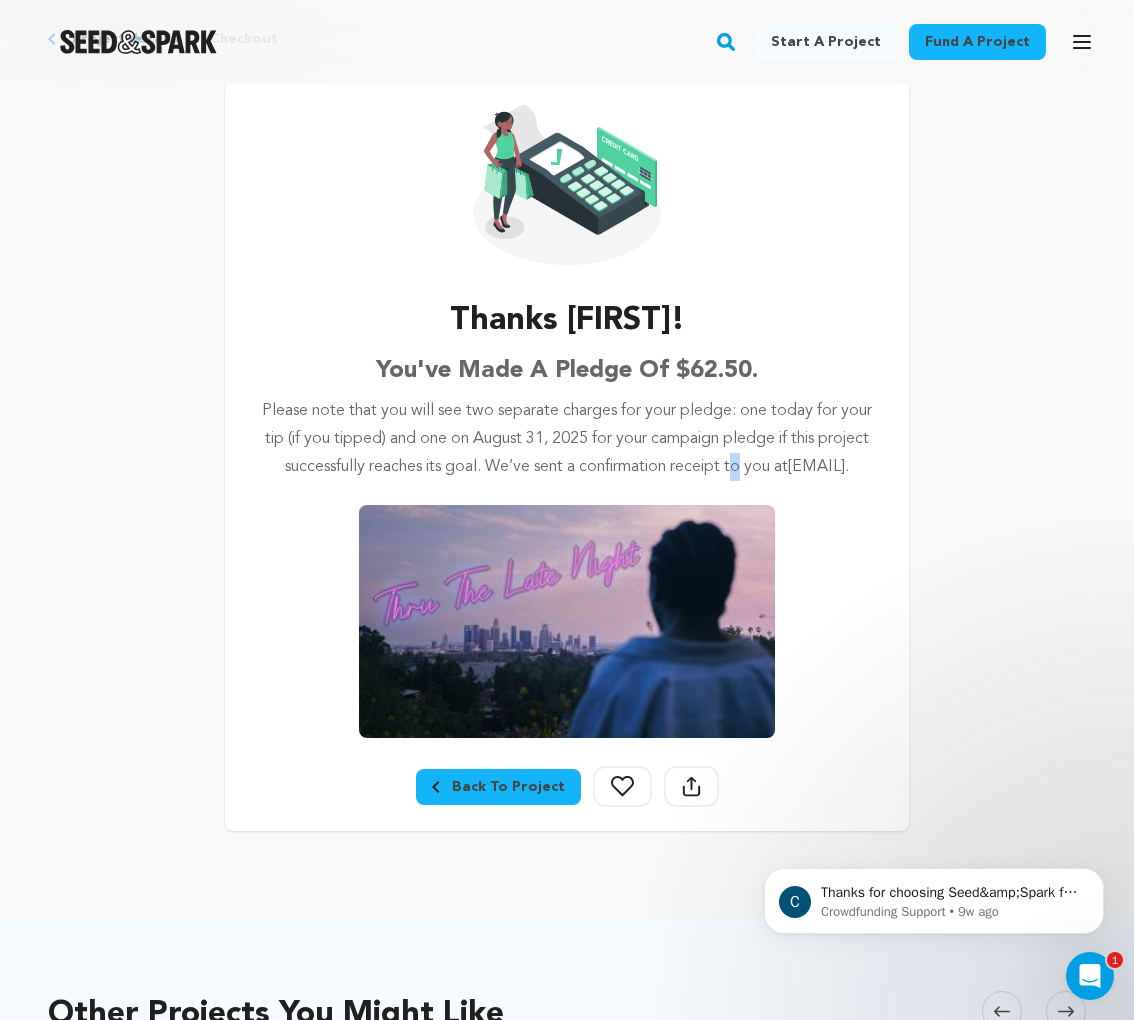 click on "Please note that you will see two separate charges for your pledge:
one today for your tip (if you tipped) and one on August 31, 2025
for your campaign pledge if this project successfully reaches its goal.
We’ve sent a confirmation receipt to you at  joecalardo@gmail.com ." at bounding box center [567, 439] 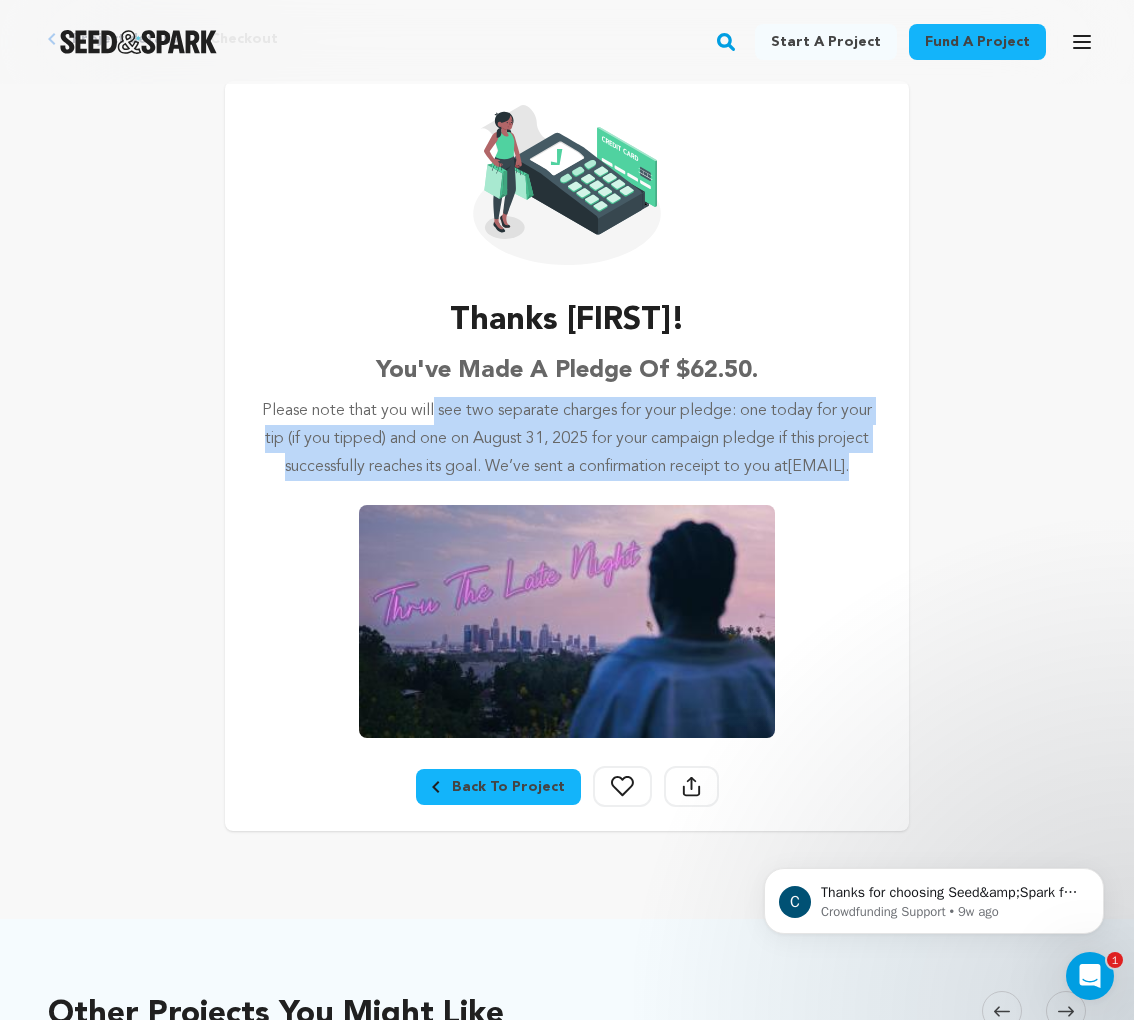 click on "Please note that you will see two separate charges for your pledge:
one today for your tip (if you tipped) and one on August 31, 2025
for your campaign pledge if this project successfully reaches its goal.
We’ve sent a confirmation receipt to you at  joecalardo@gmail.com ." at bounding box center [567, 439] 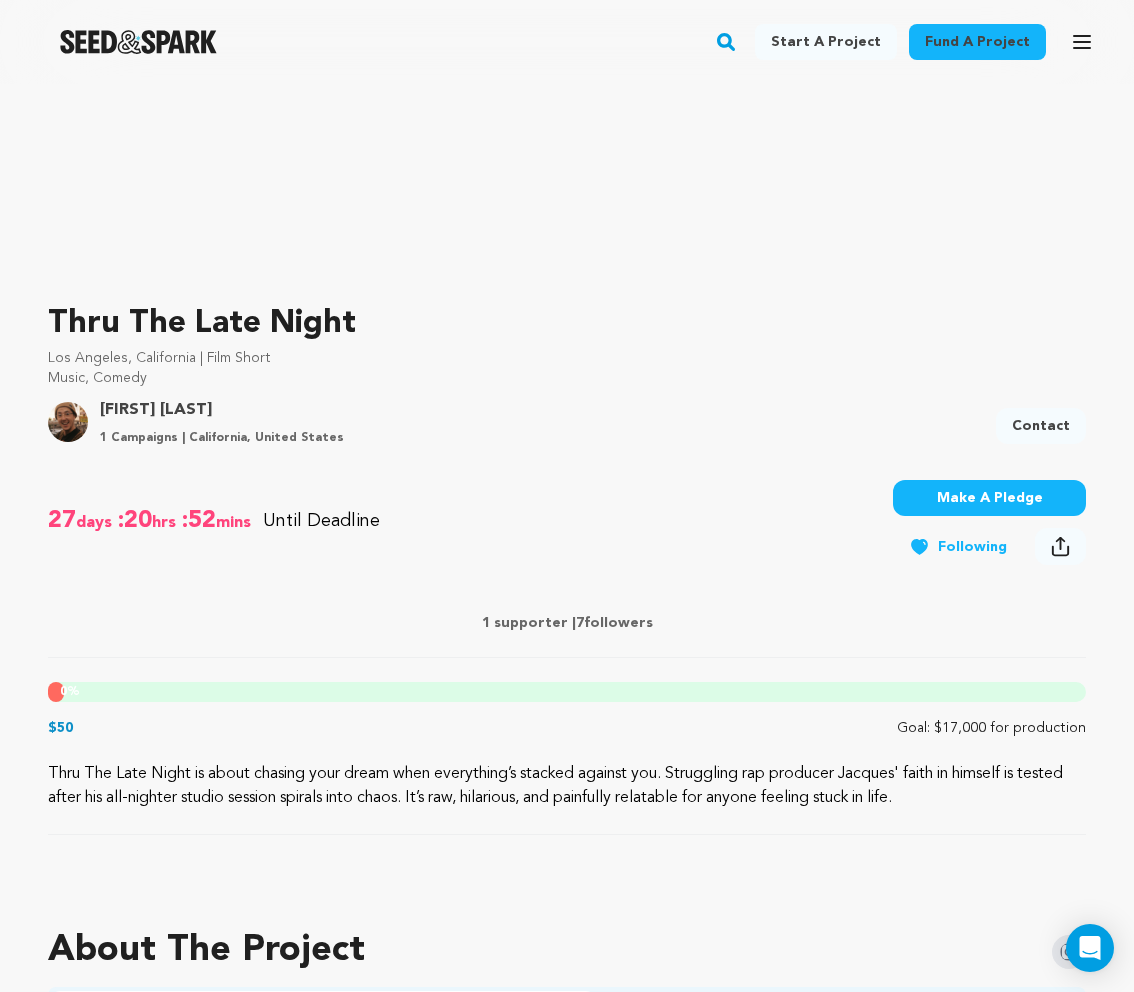 scroll, scrollTop: 488, scrollLeft: 0, axis: vertical 